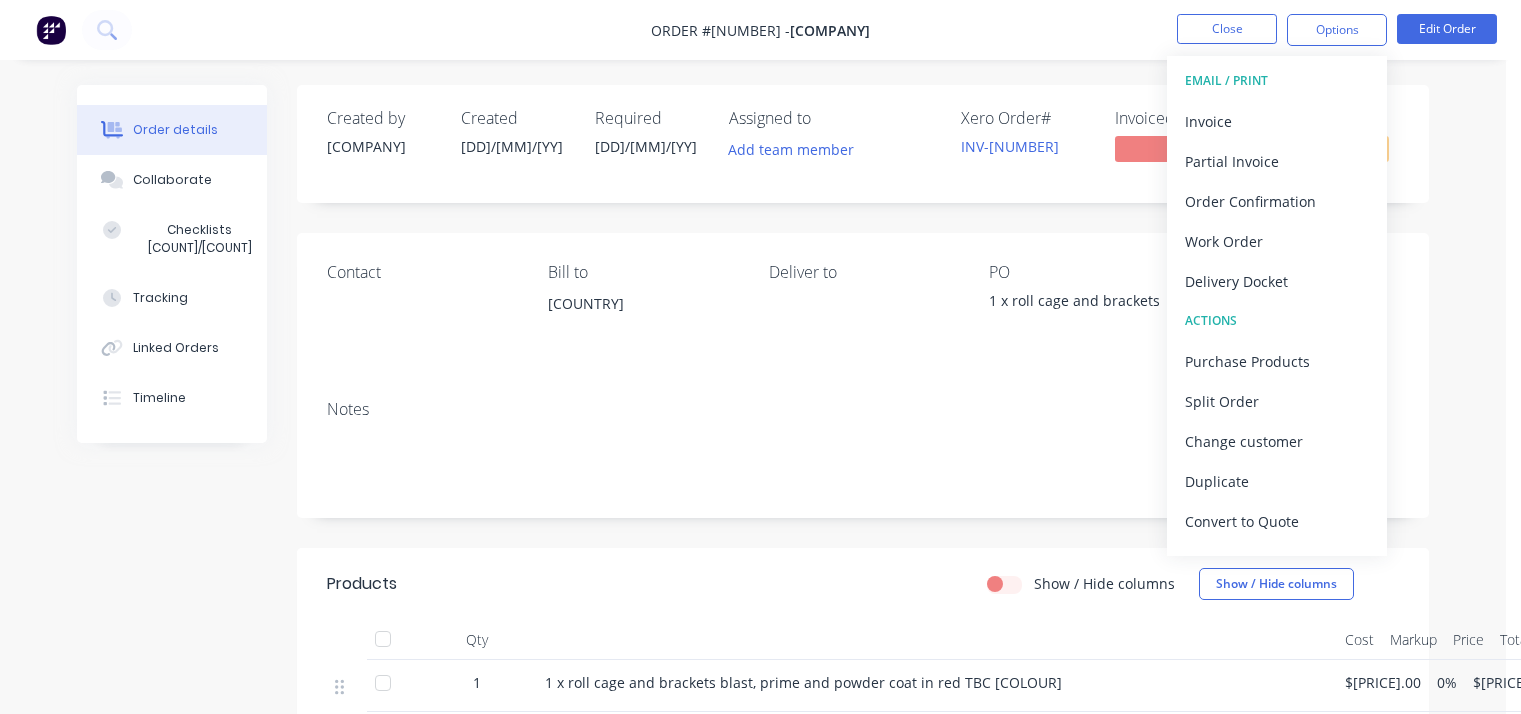 scroll, scrollTop: 0, scrollLeft: 0, axis: both 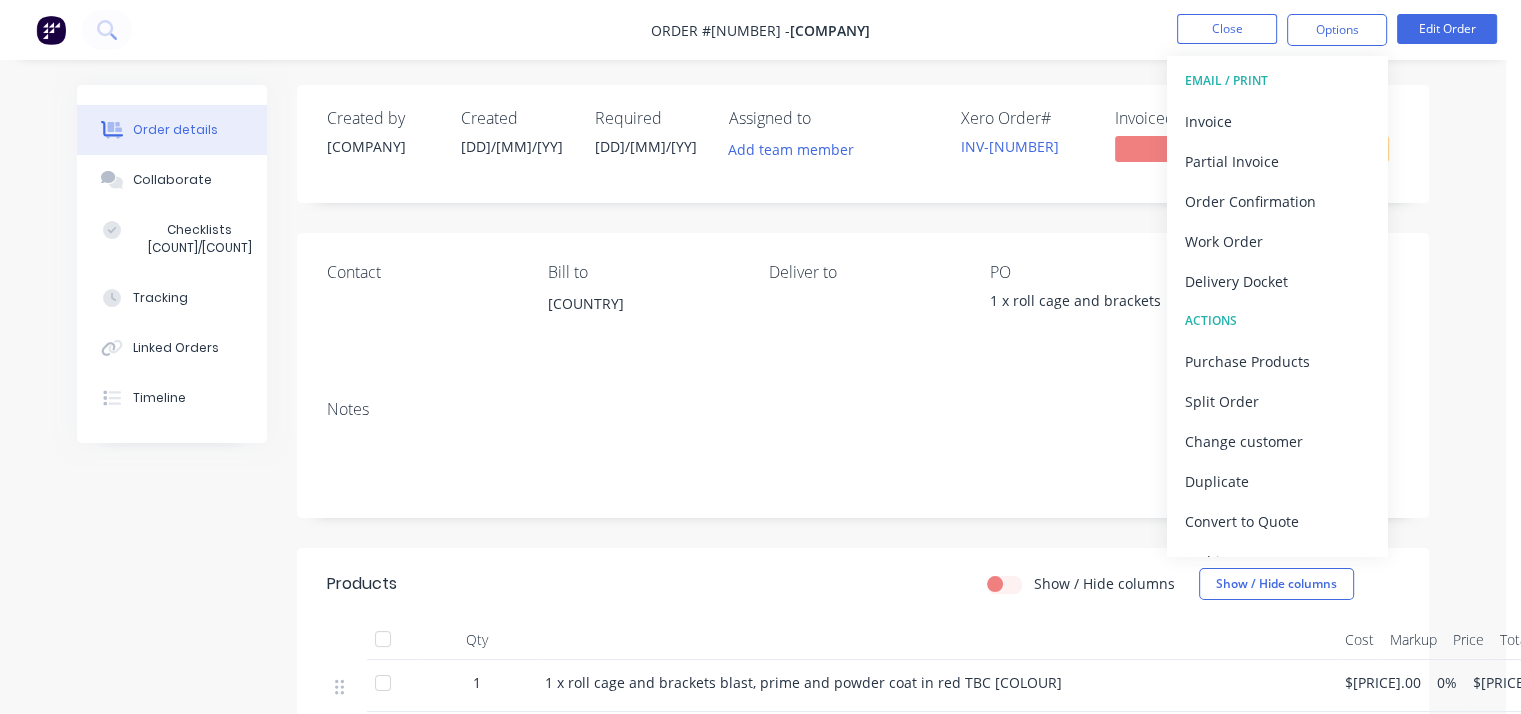 click on "Close" at bounding box center [1227, 29] 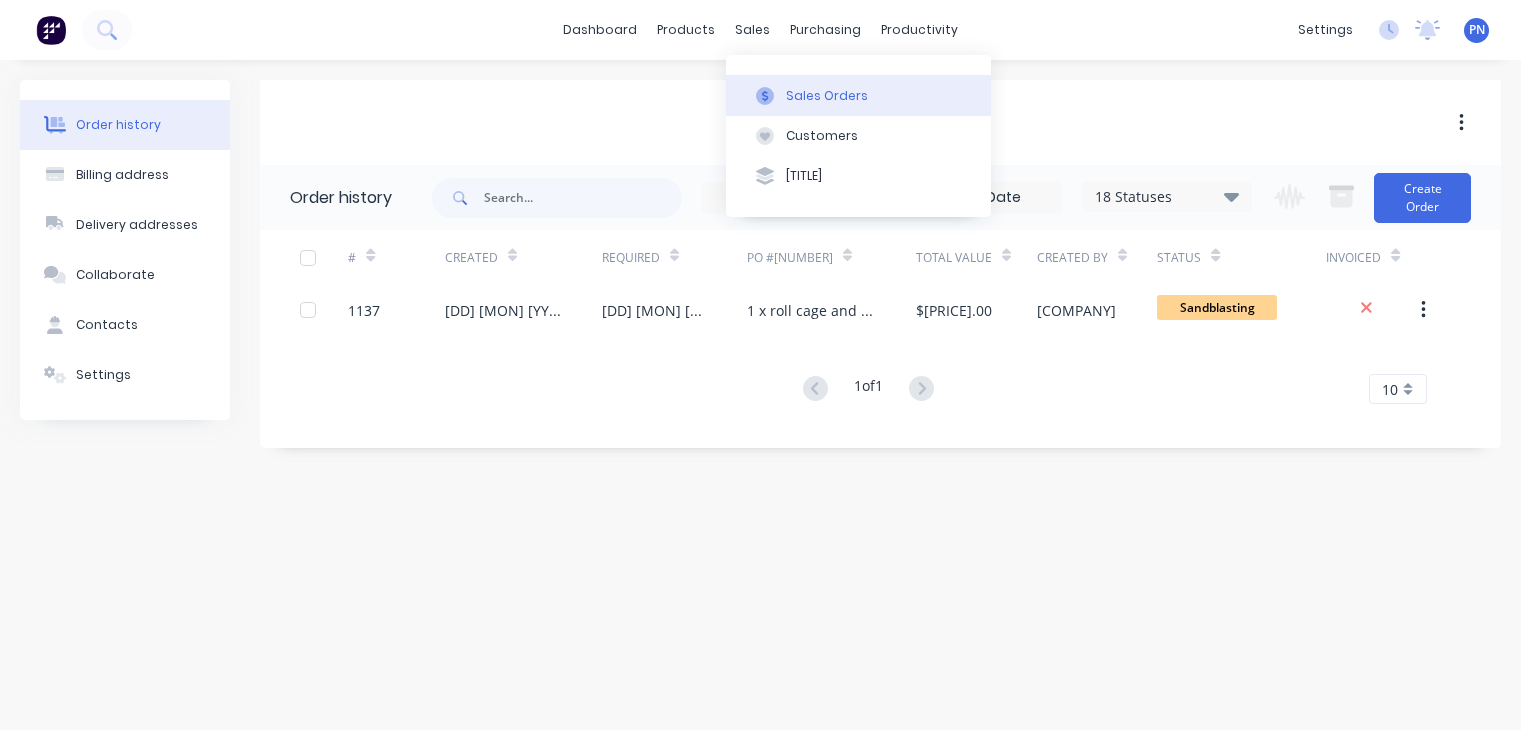 click on "Sales Orders" at bounding box center (827, 96) 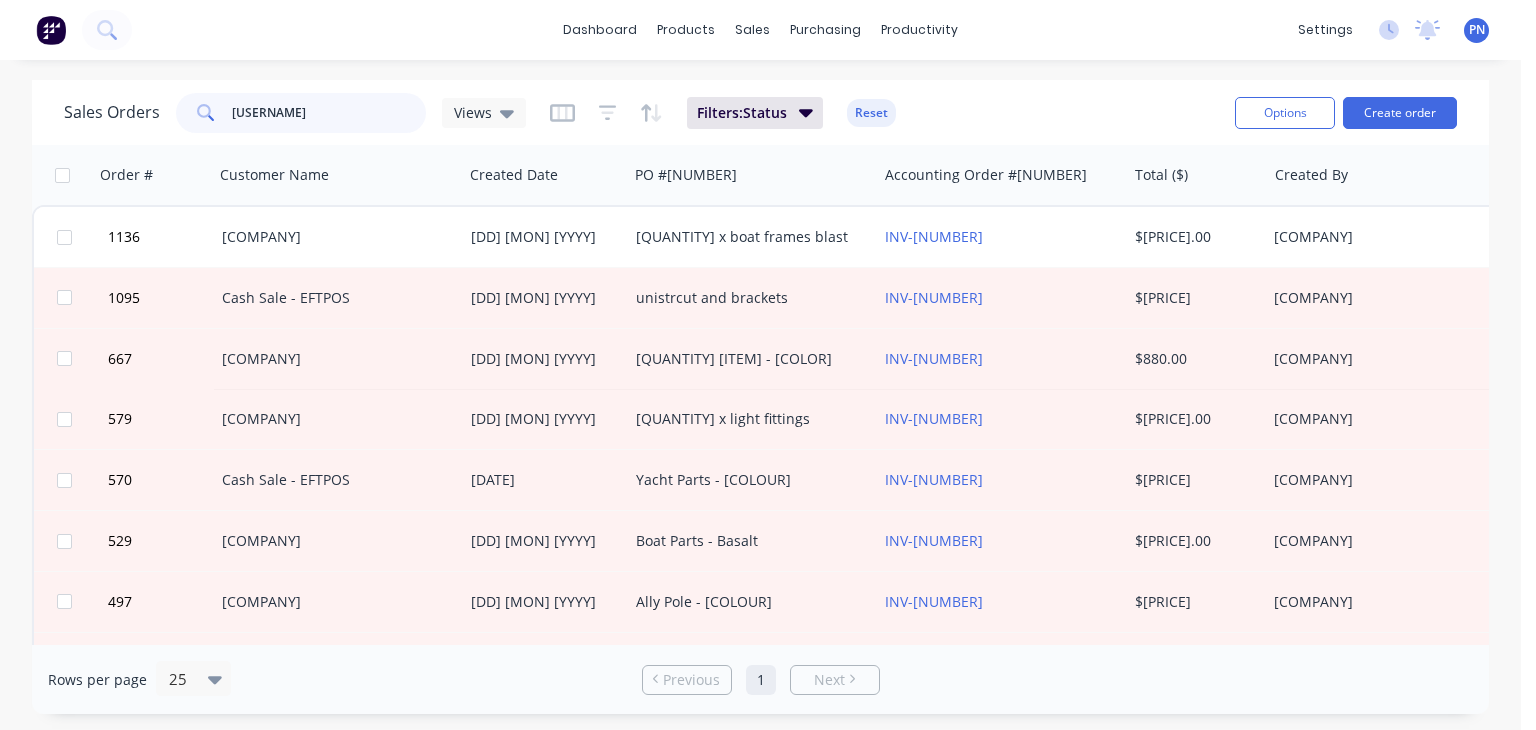 click on "[USERNAME]" at bounding box center [329, 113] 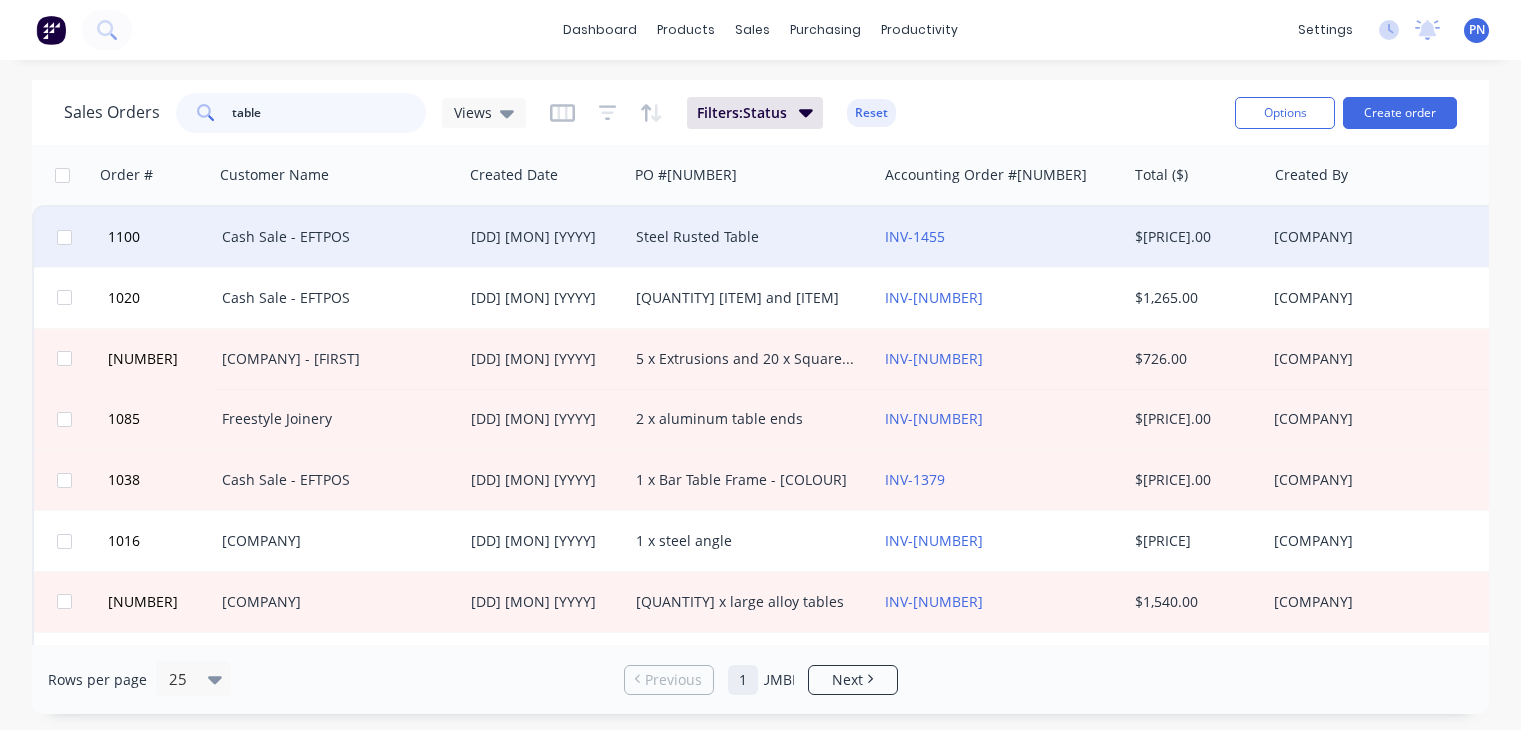 type on "table" 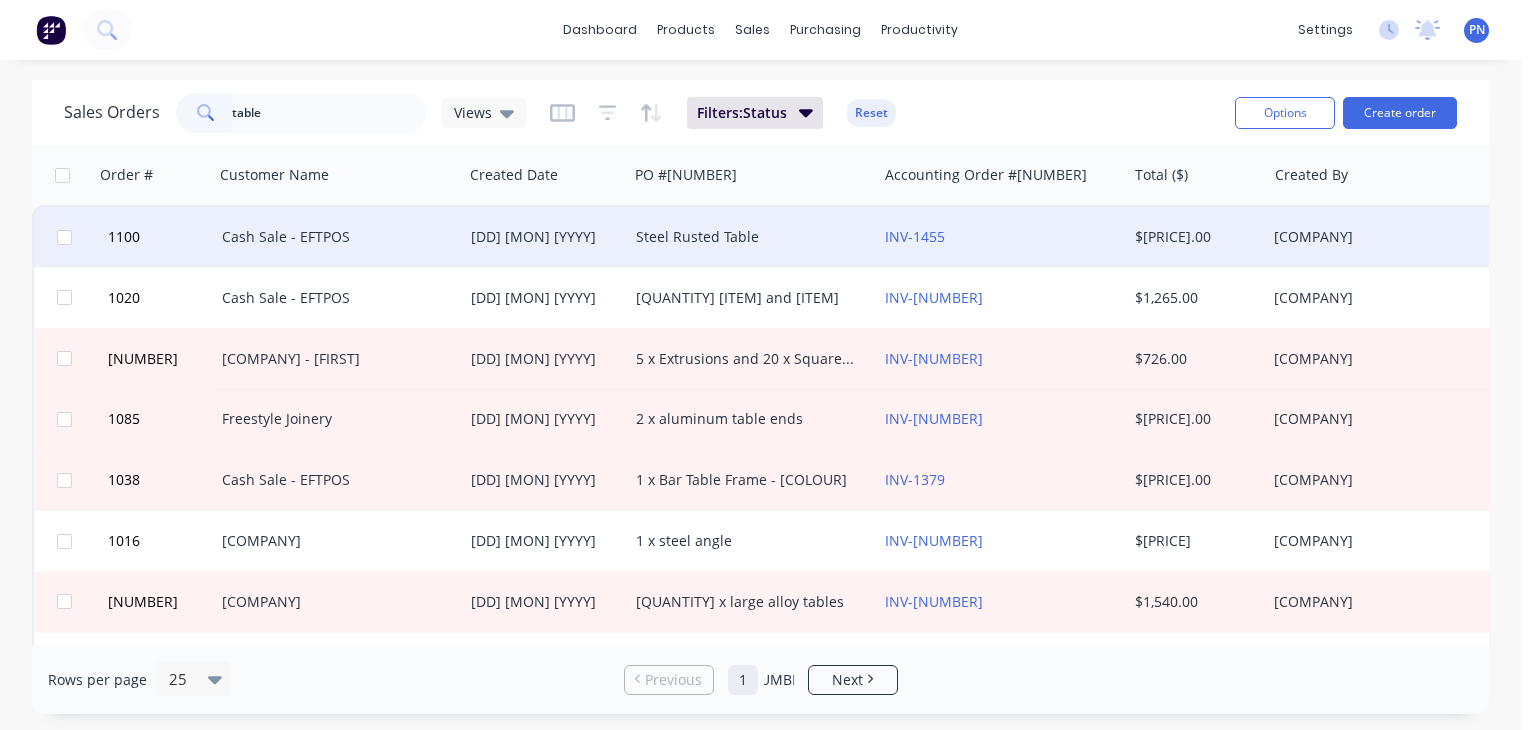 click on "Steel Rusted Table" at bounding box center [747, 237] 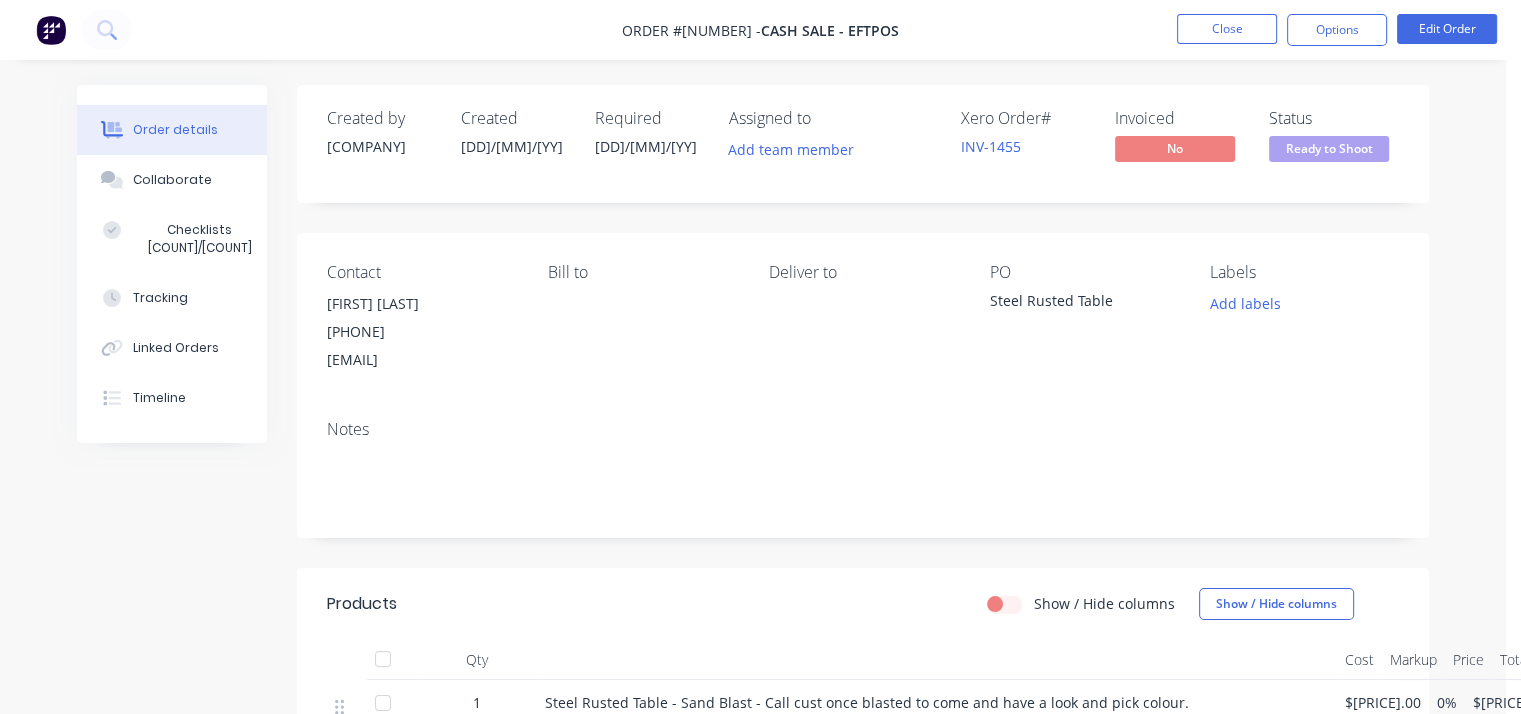 click on "Notes" at bounding box center (863, 429) 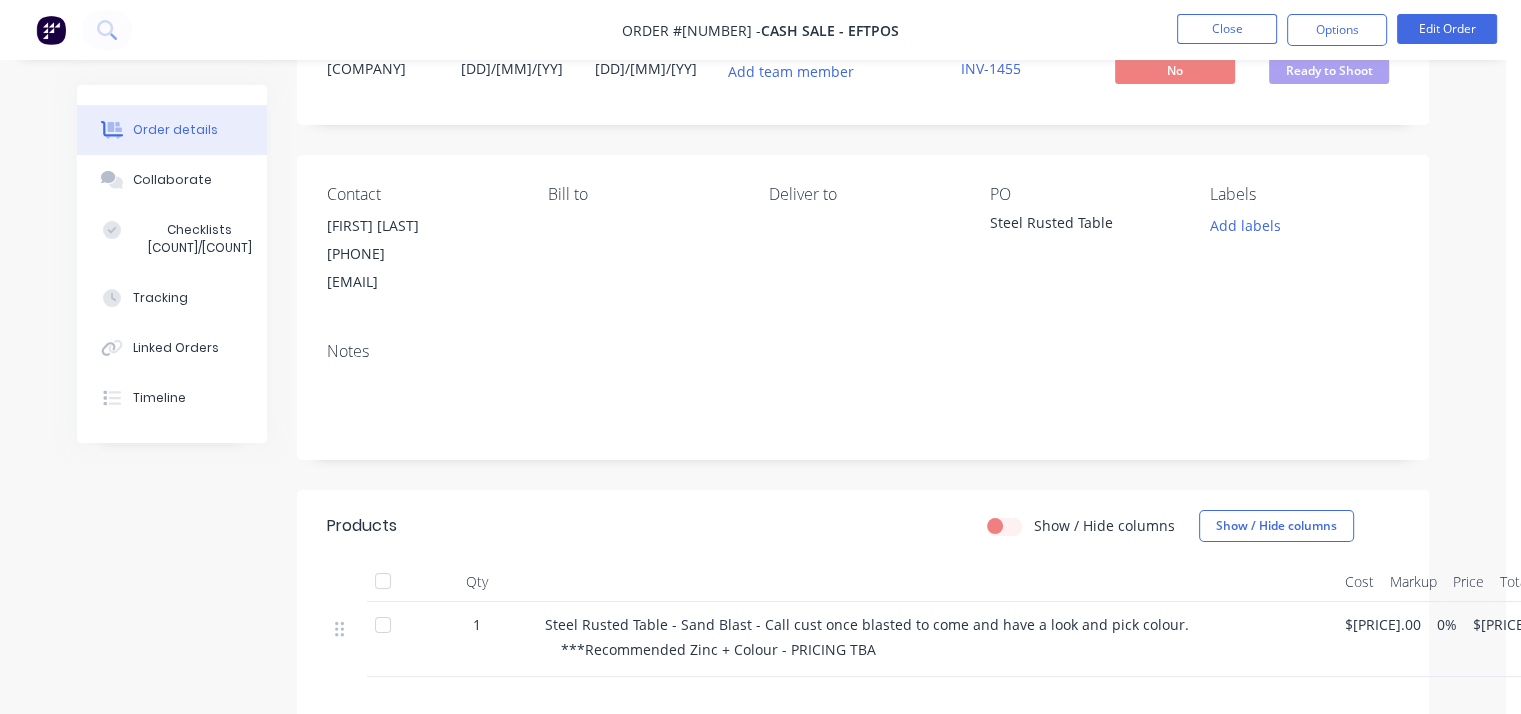 scroll, scrollTop: 200, scrollLeft: 0, axis: vertical 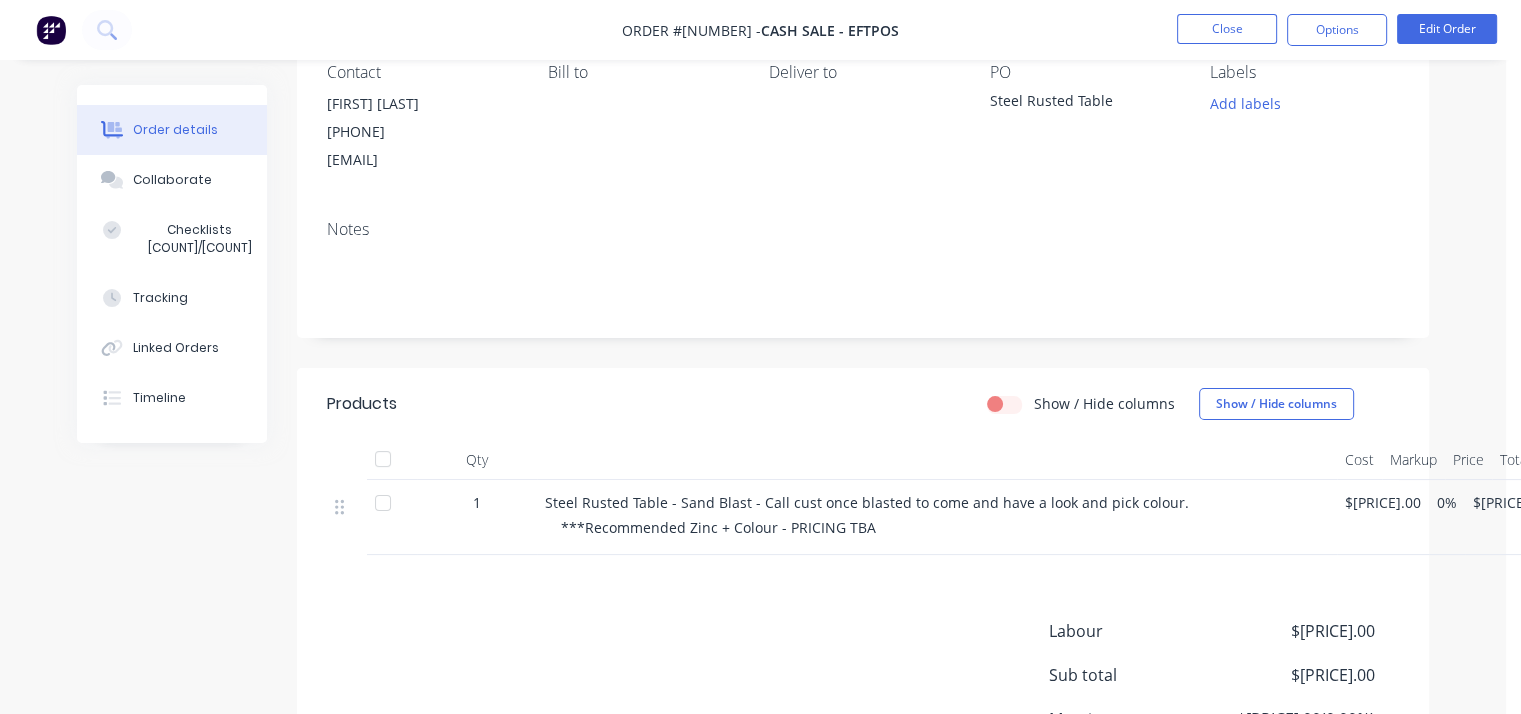 click on "***Recommended Zinc + Colour - PRICING TBA" at bounding box center (945, 527) 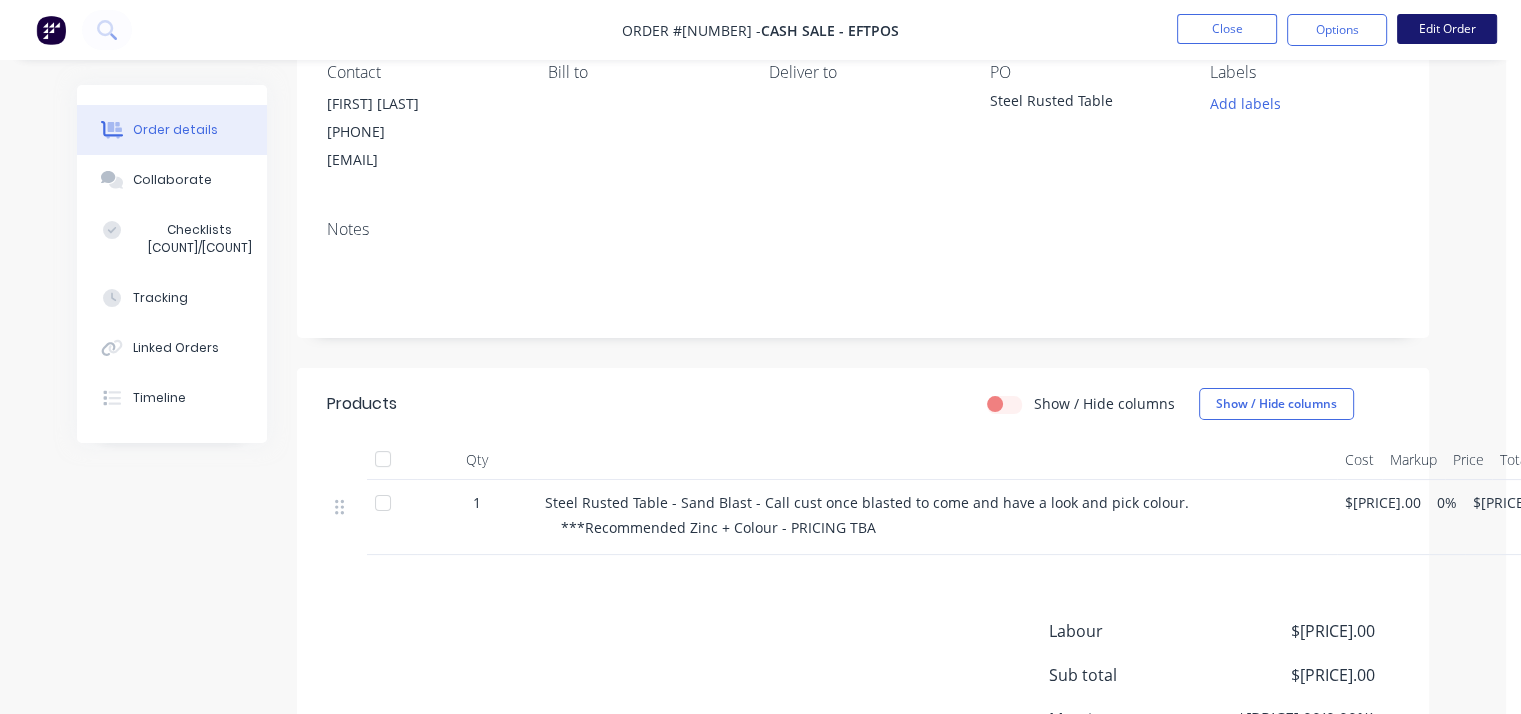 click on "Edit Order" at bounding box center (1447, 29) 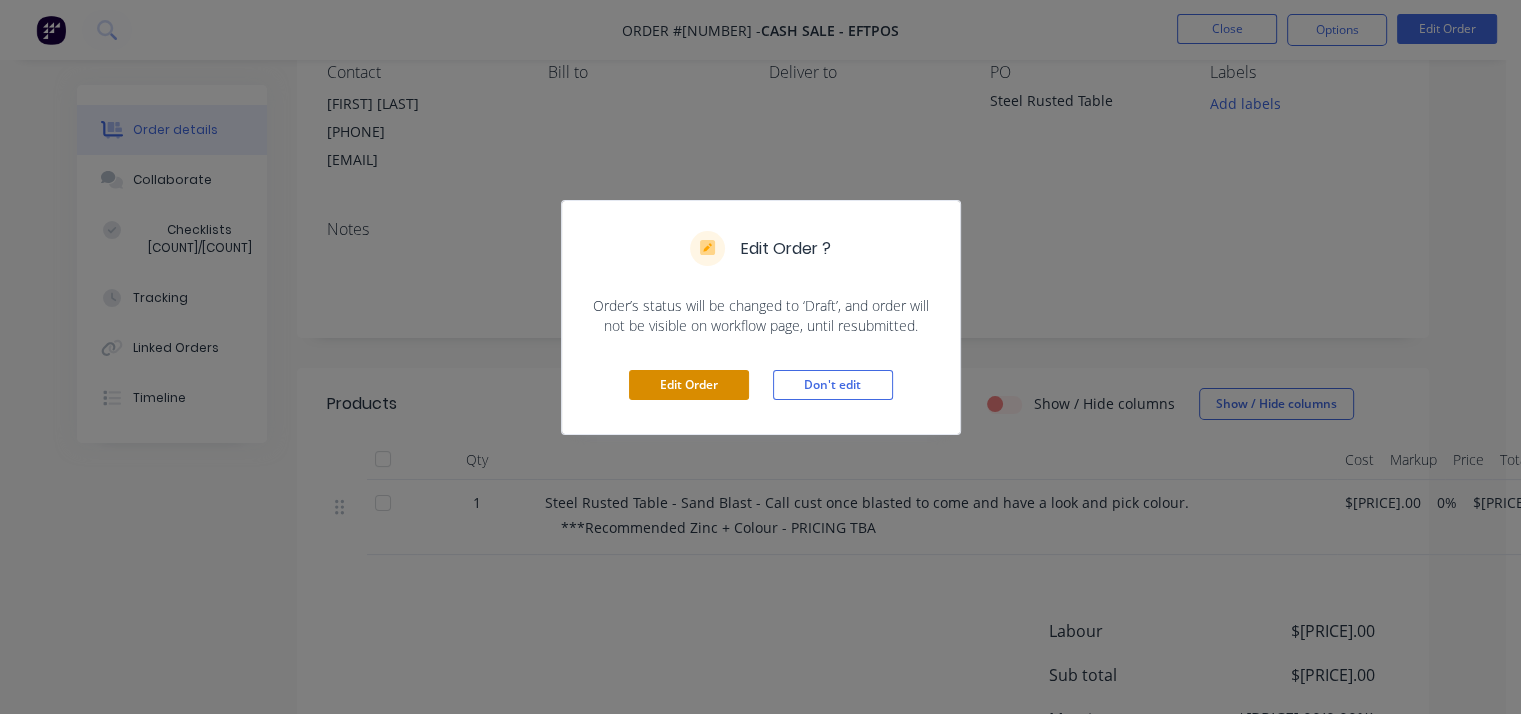 click on "Edit Order" at bounding box center (689, 385) 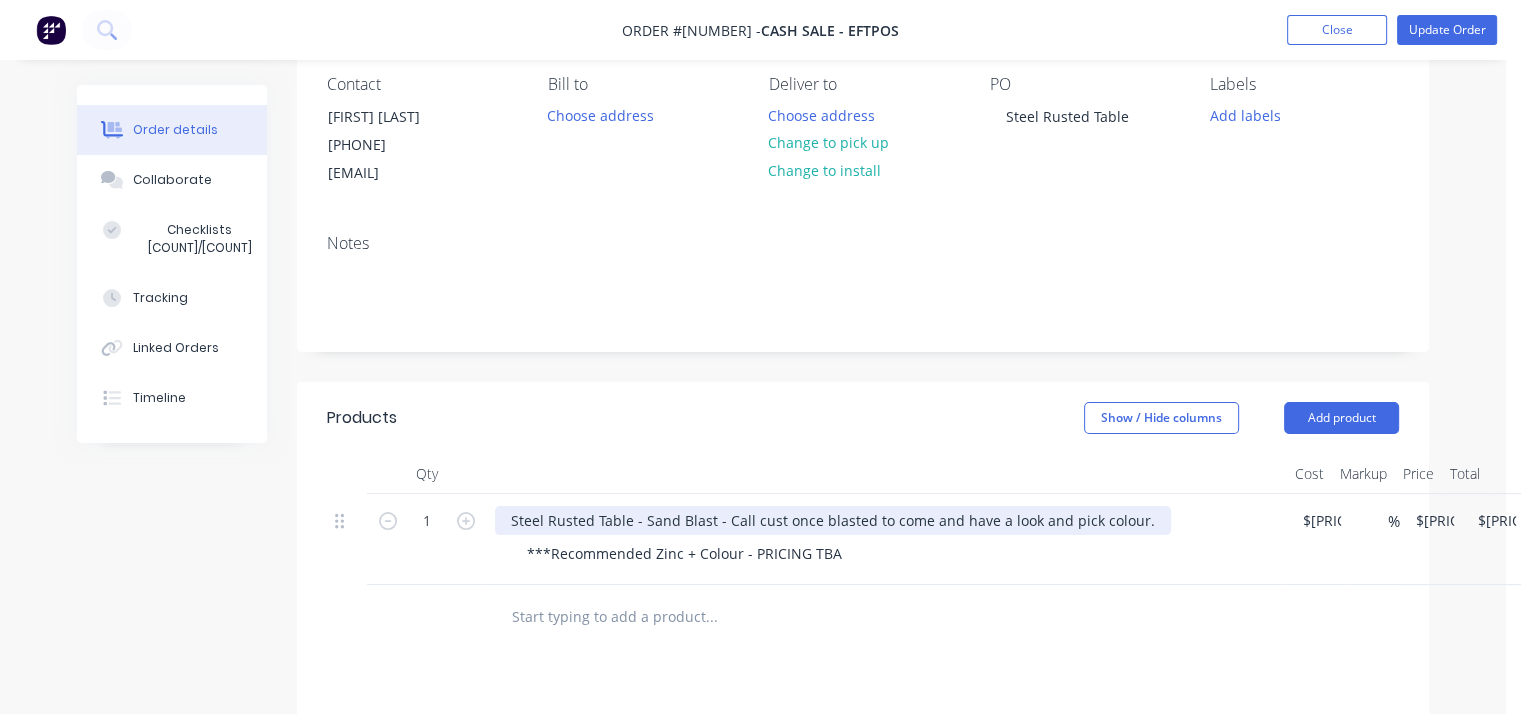 scroll, scrollTop: 200, scrollLeft: 0, axis: vertical 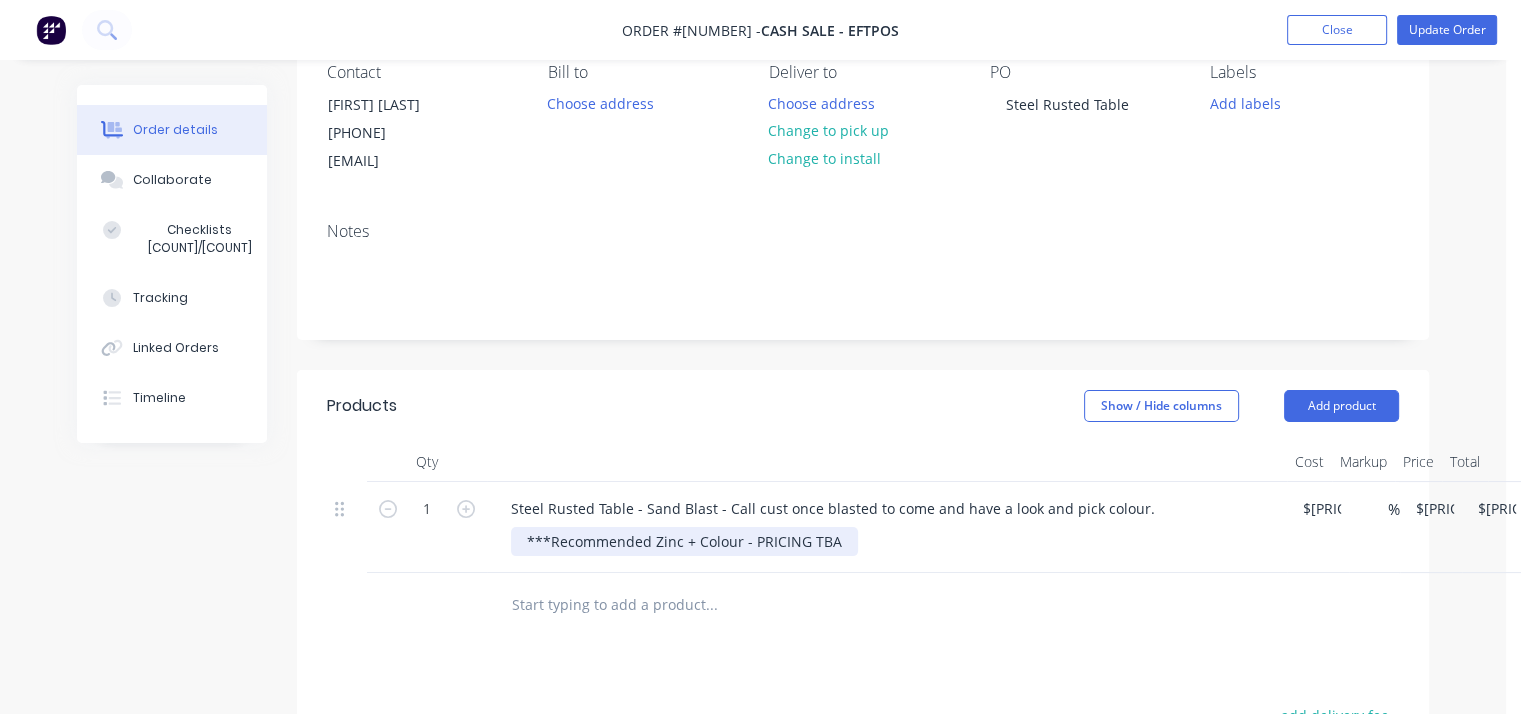 click on "***Recommended Zinc + Colour - PRICING TBA" at bounding box center (684, 541) 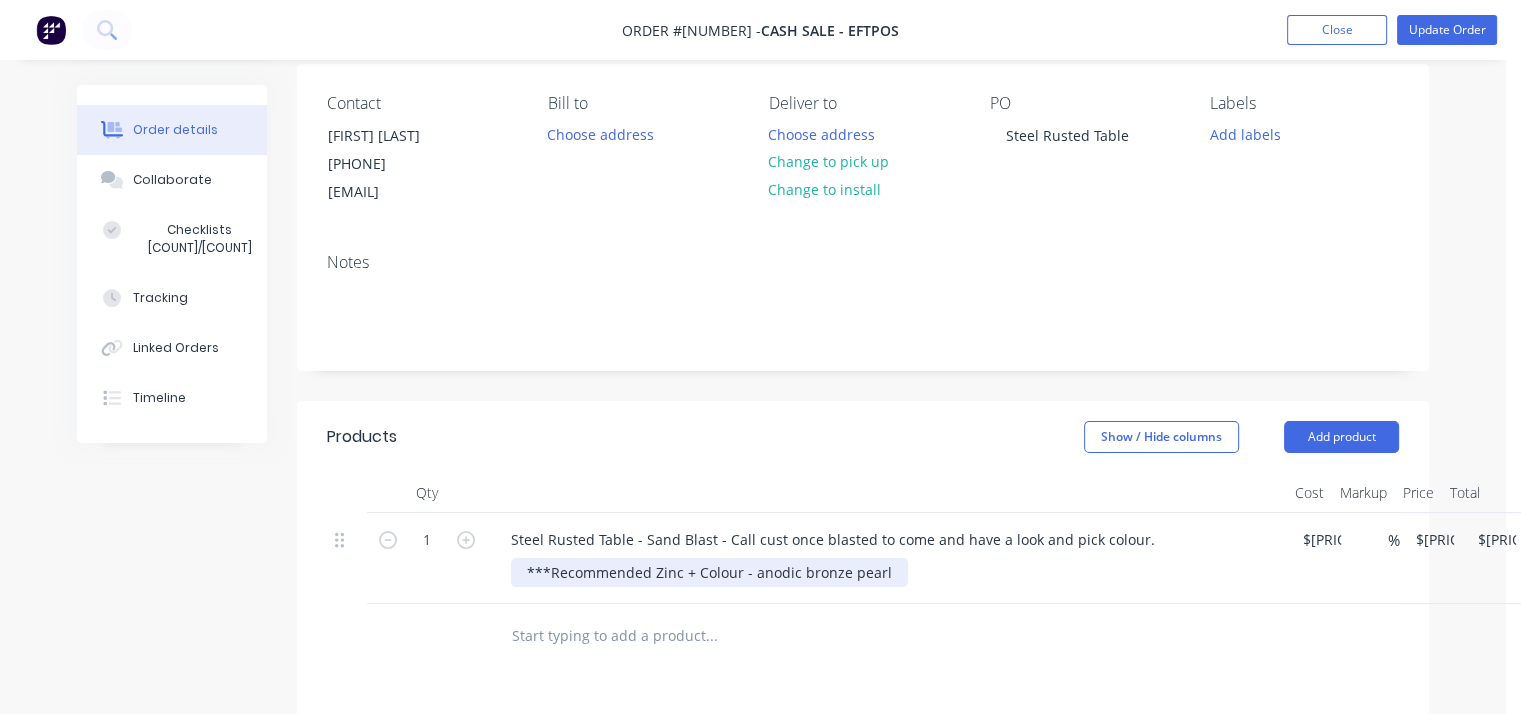 scroll, scrollTop: 200, scrollLeft: 0, axis: vertical 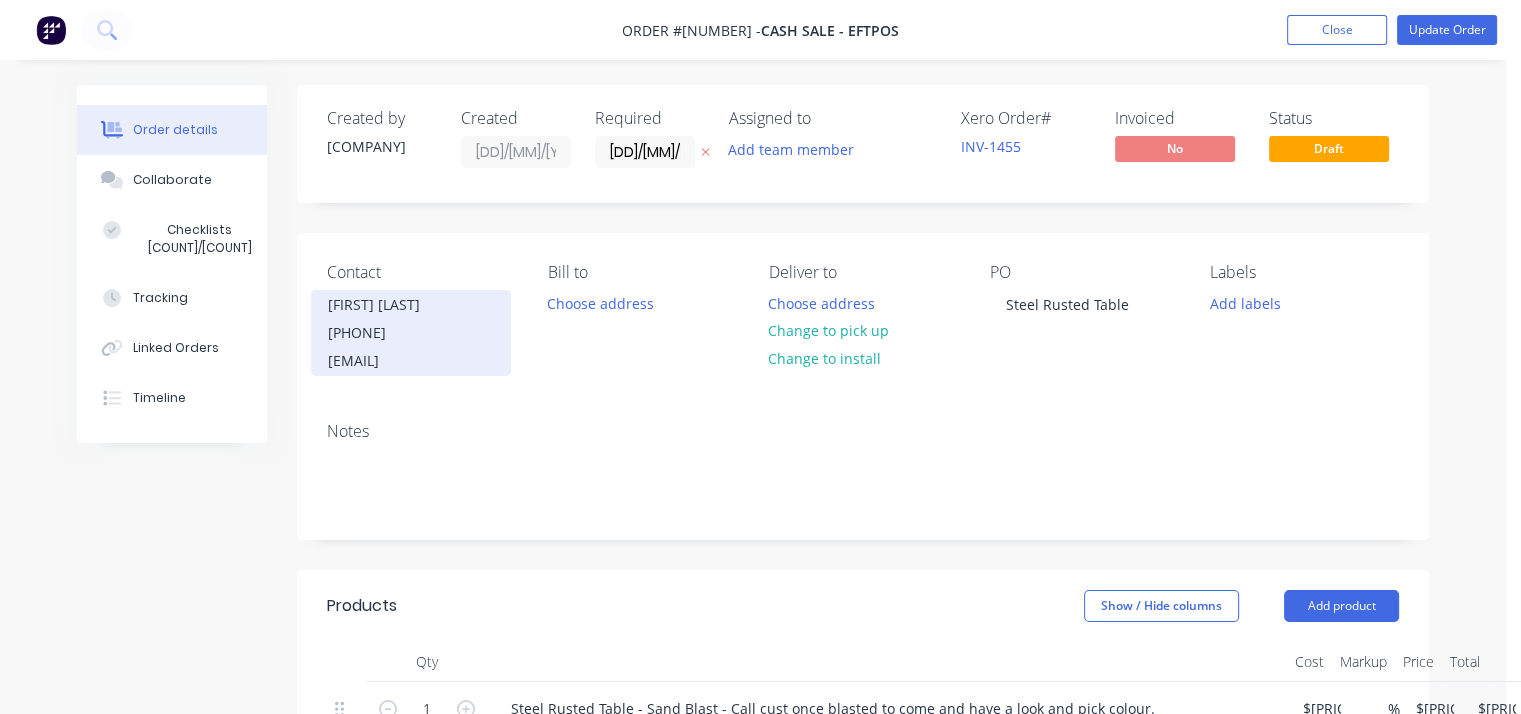 drag, startPoint x: 482, startPoint y: 367, endPoint x: 316, endPoint y: 366, distance: 166.003 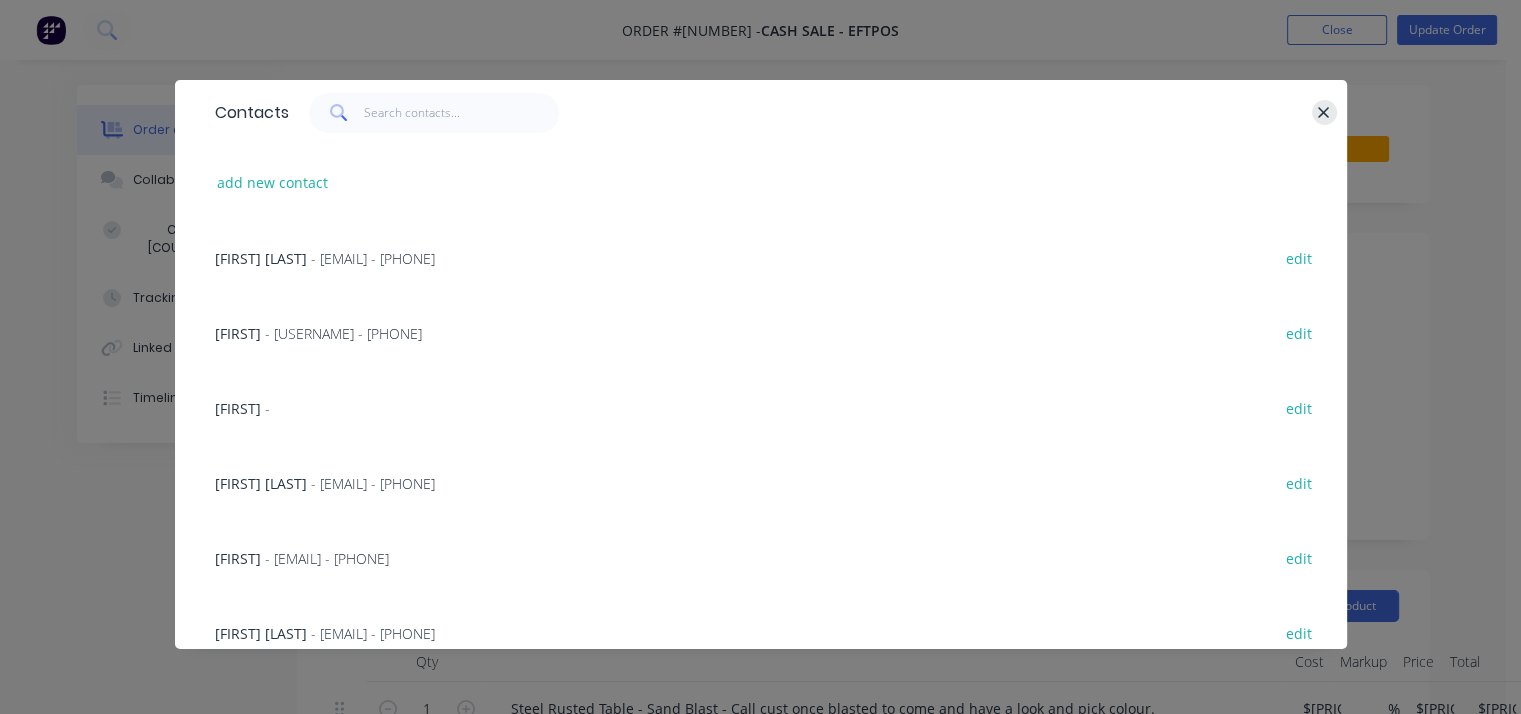 click at bounding box center [1323, 113] 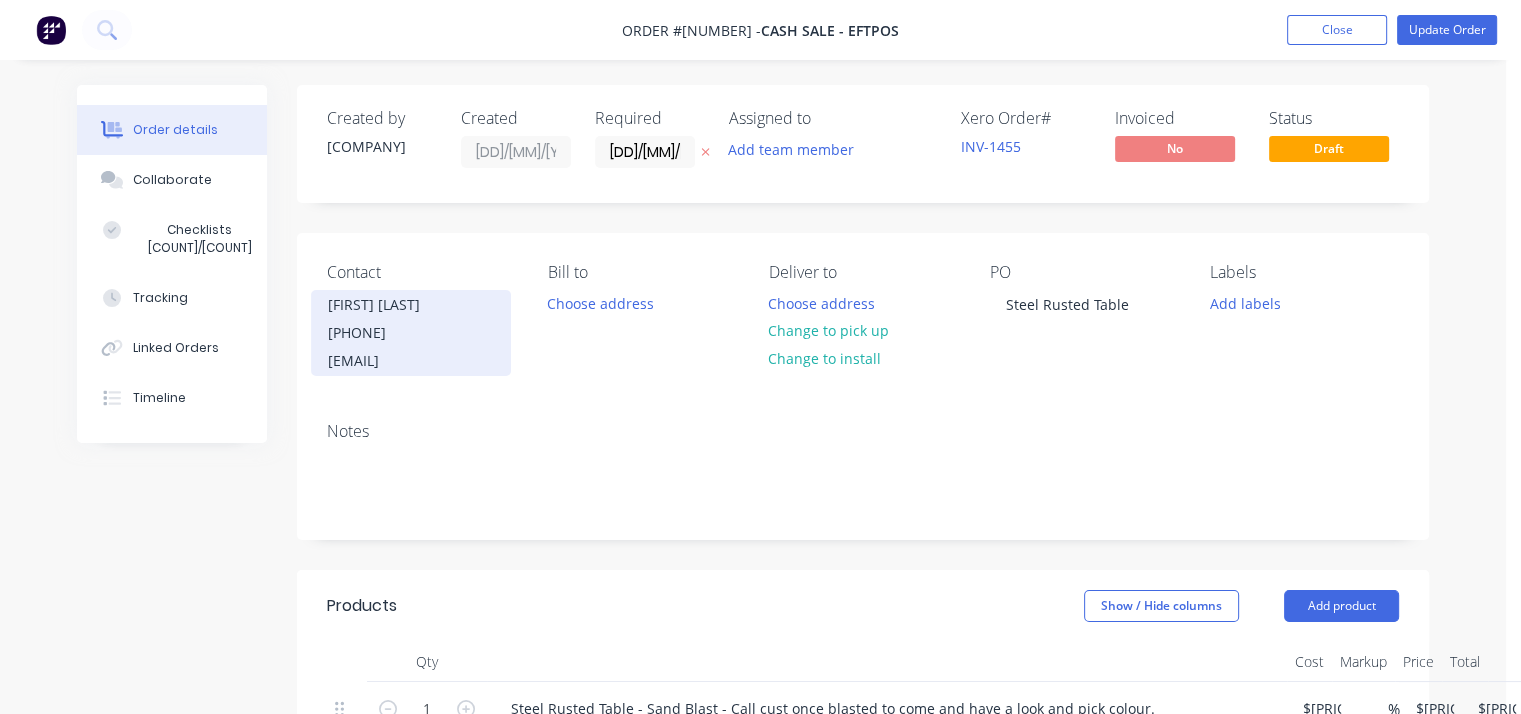 copy on "[EMAIL]" 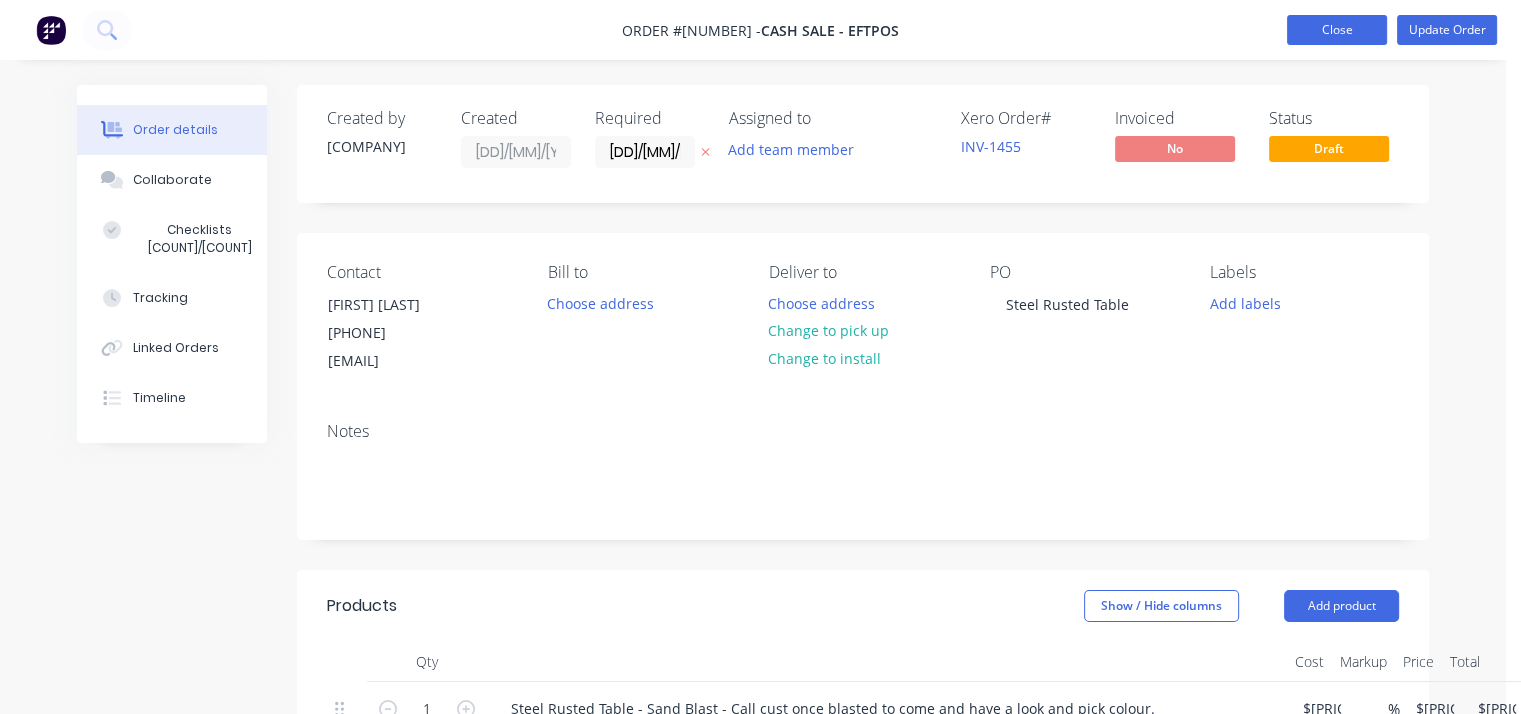 click on "Close" at bounding box center [1337, 30] 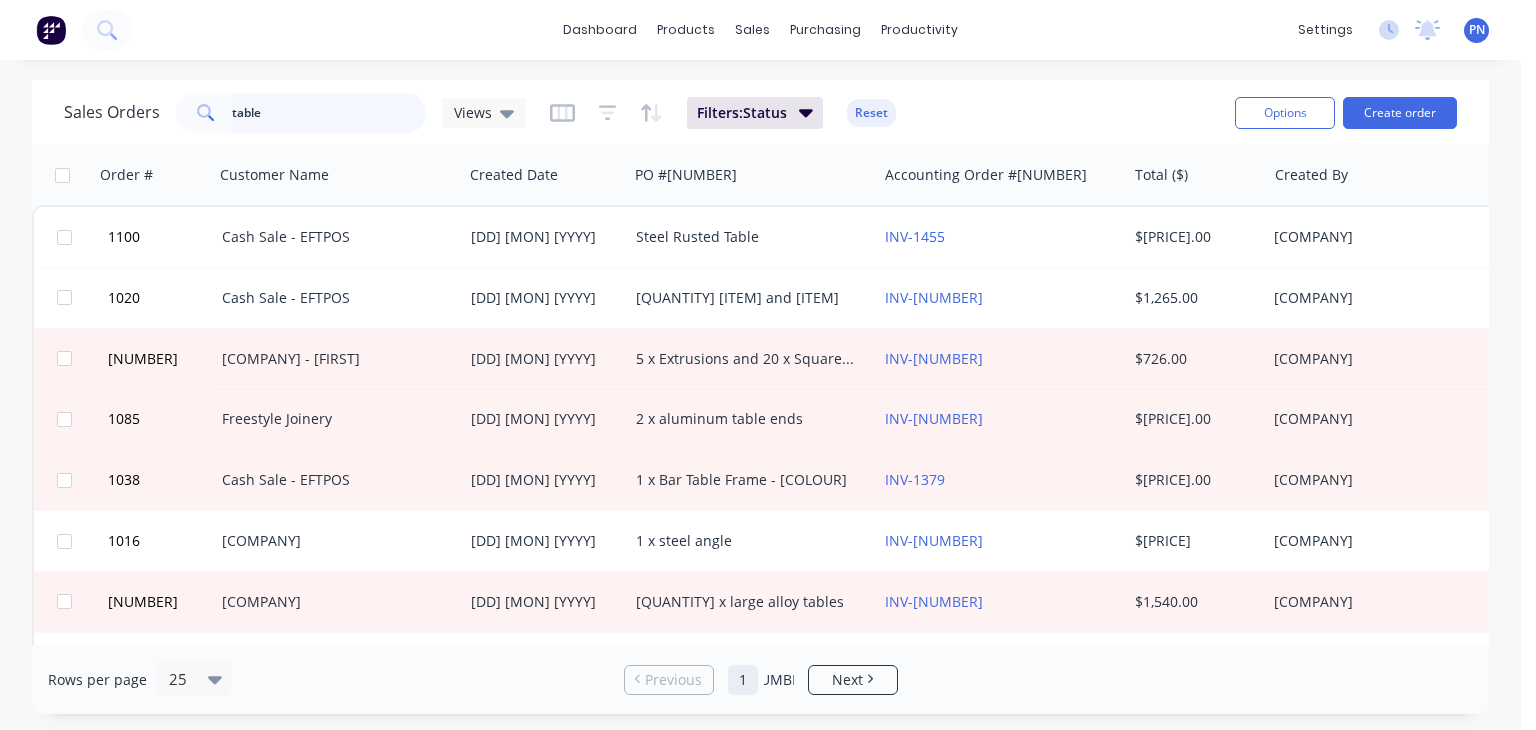 click on "table" at bounding box center (329, 113) 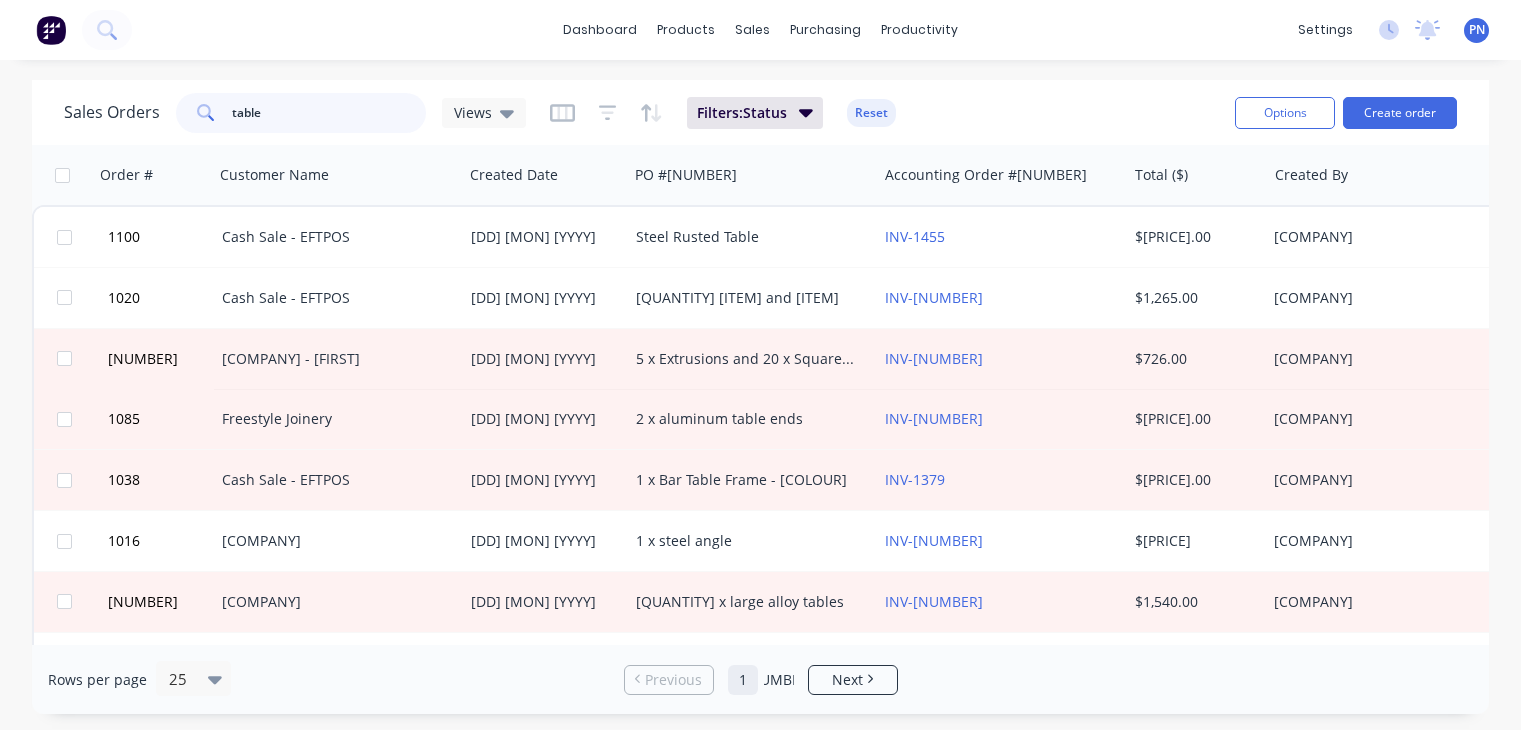 click on "table" at bounding box center [329, 113] 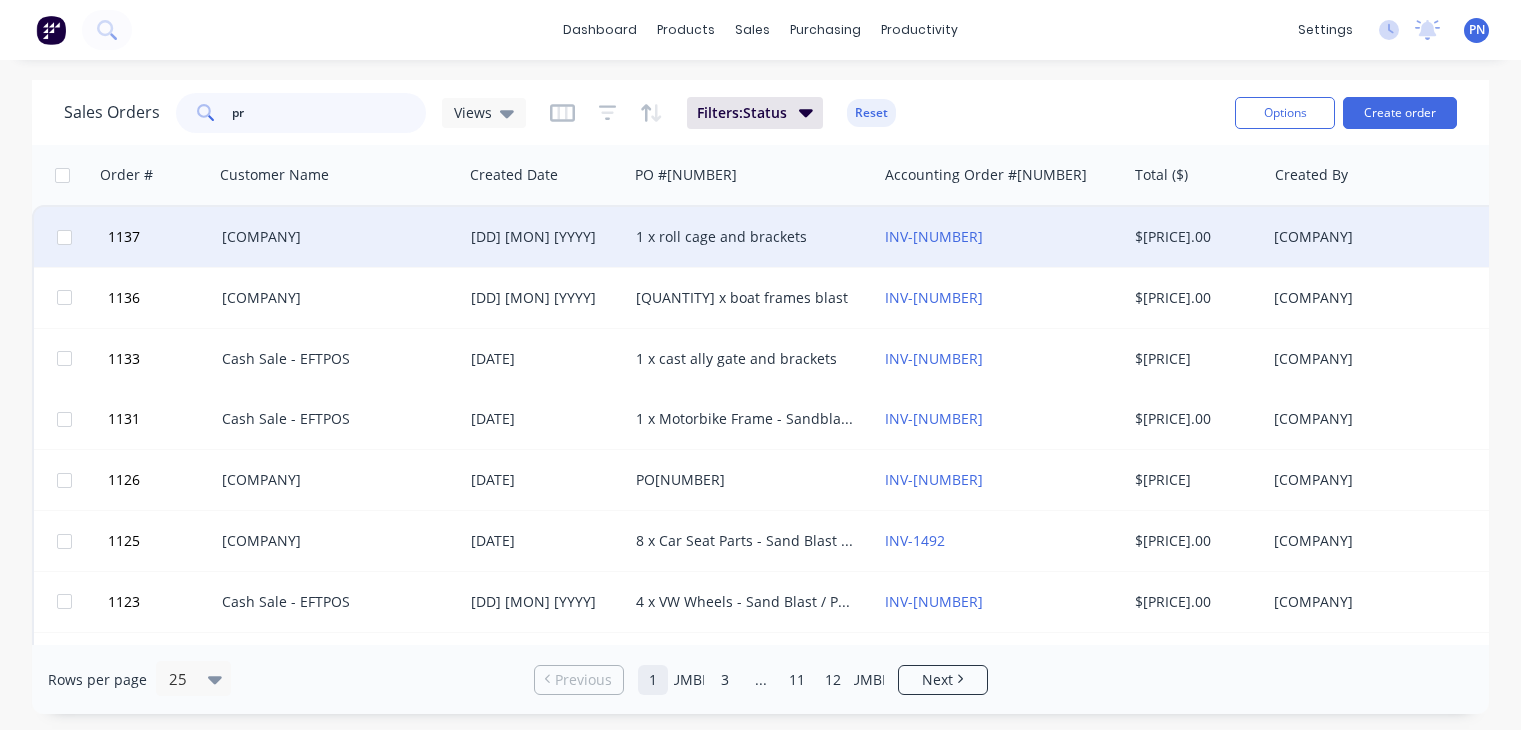 type on "pr" 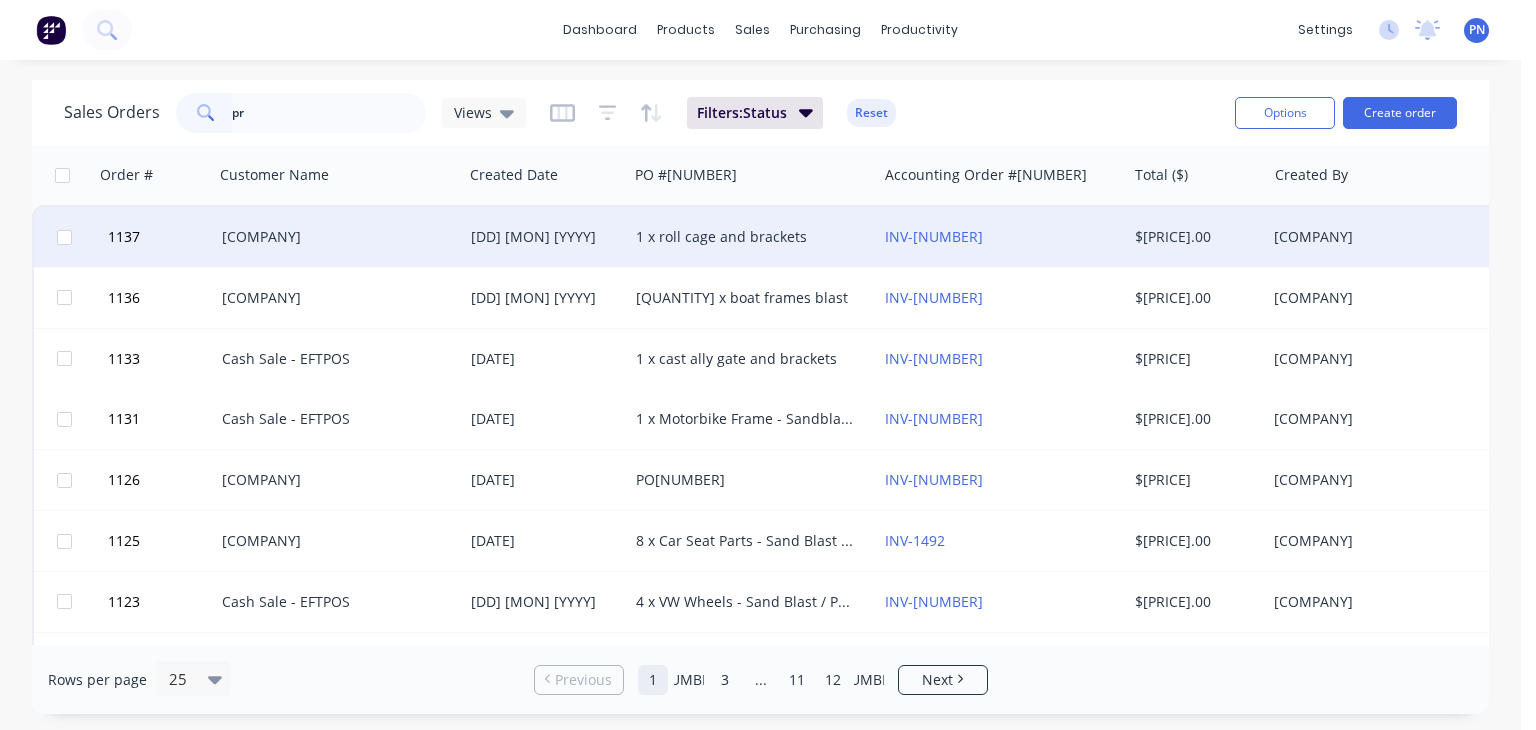 click on "[COMPANY]" at bounding box center (333, 237) 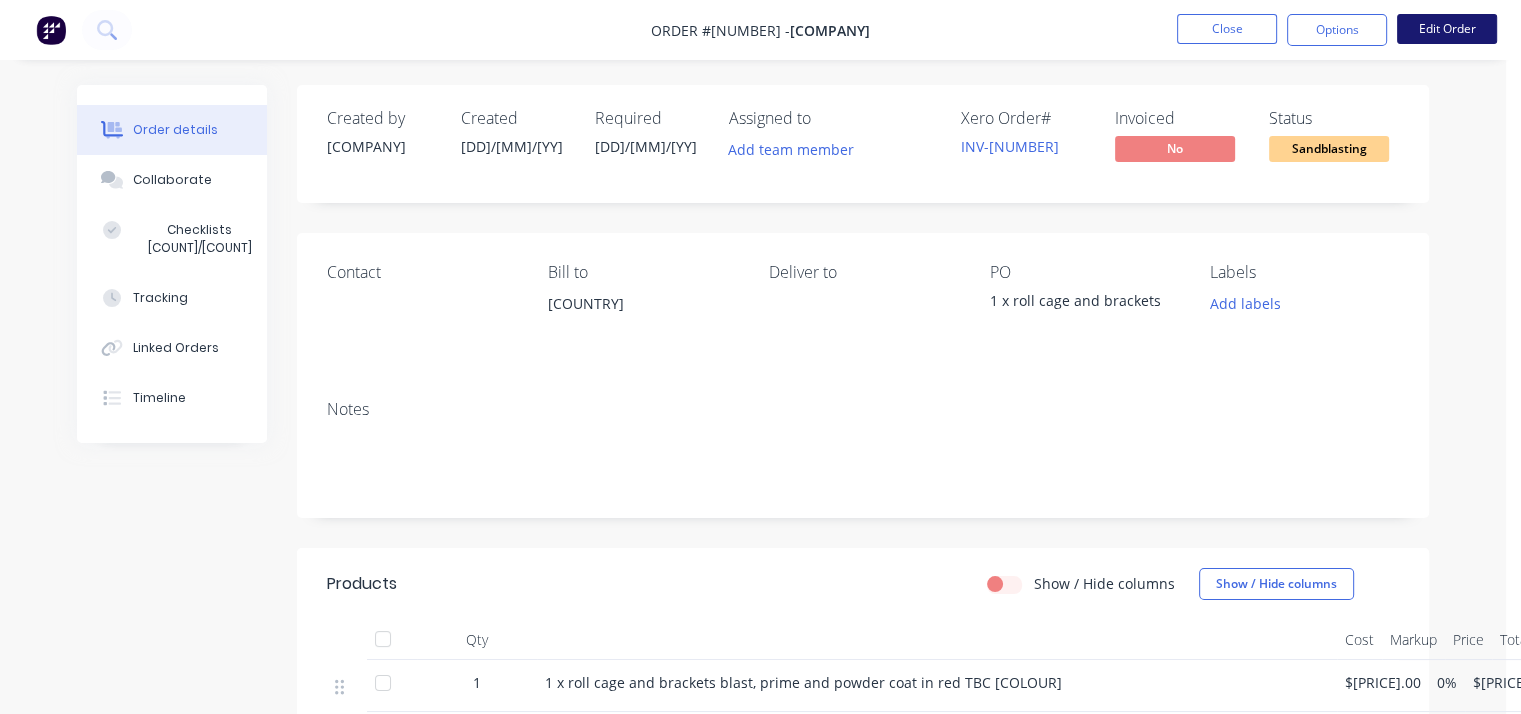 click on "Edit Order" at bounding box center (1447, 29) 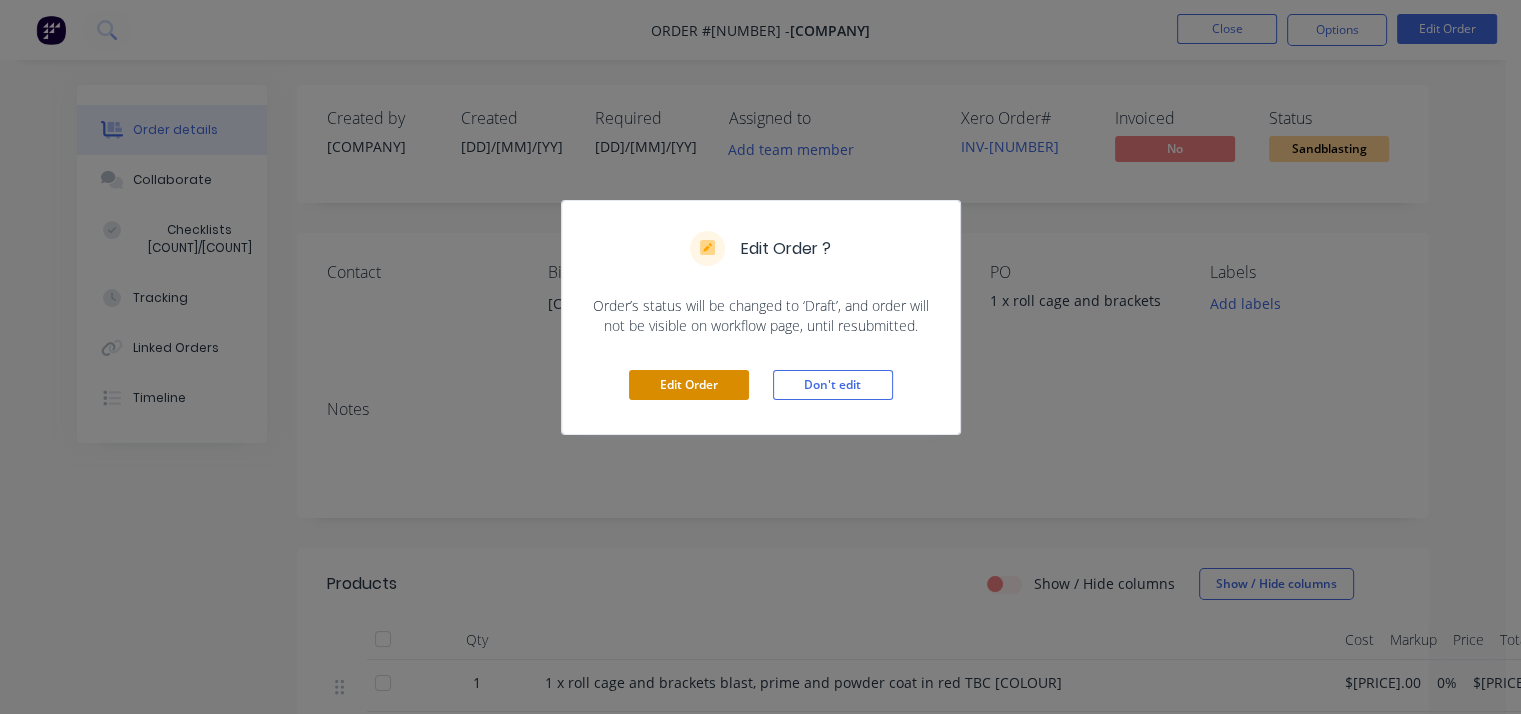 click on "Edit Order" at bounding box center [689, 385] 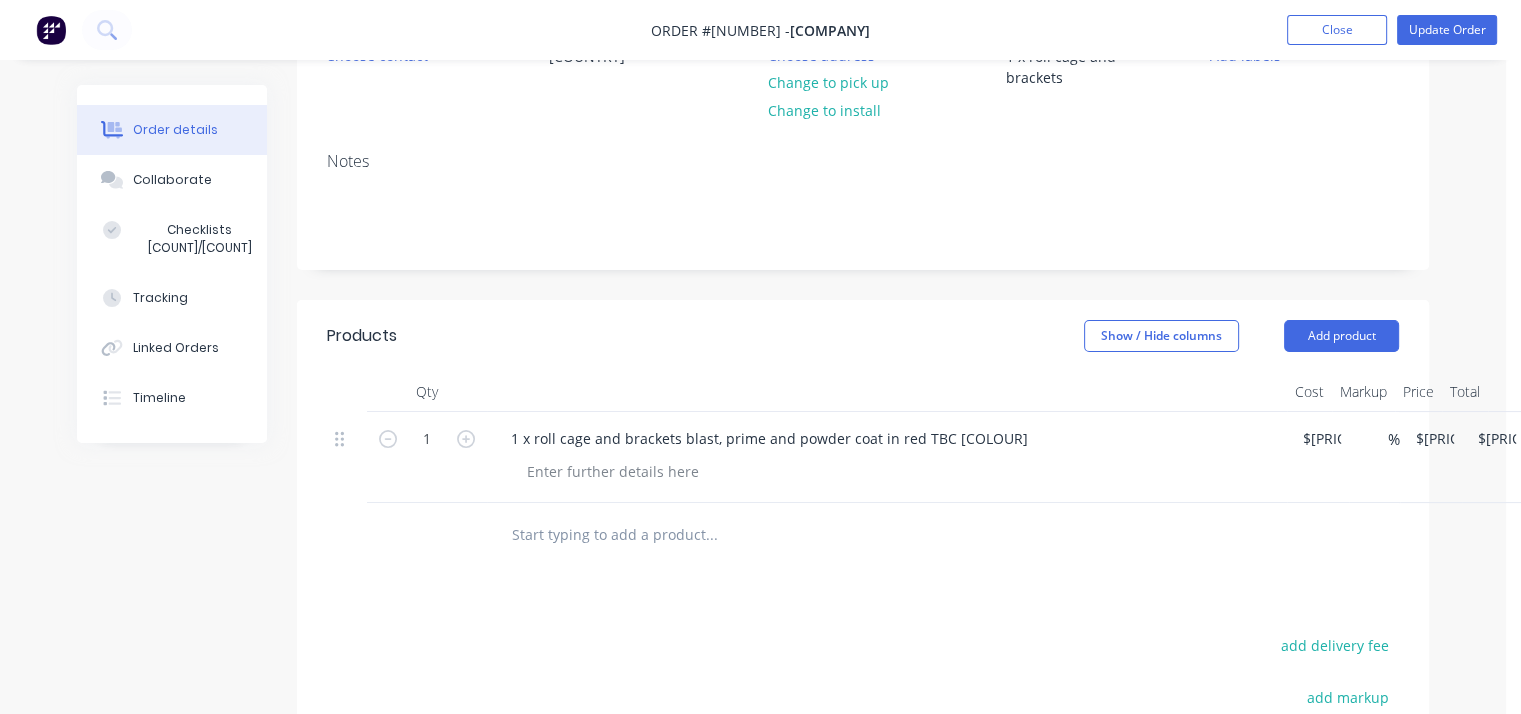 scroll, scrollTop: 300, scrollLeft: 0, axis: vertical 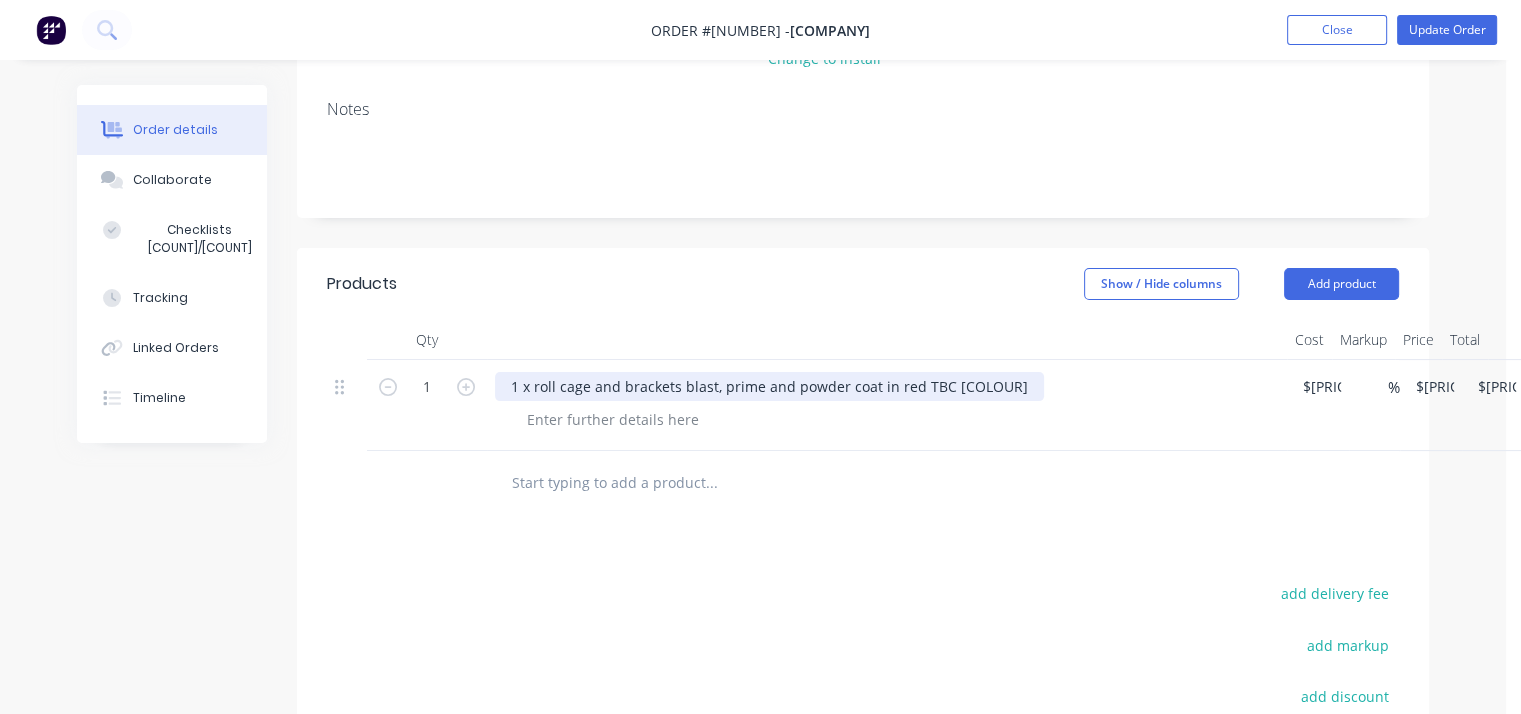 click on "1 x roll cage and brackets blast, prime and powder coat in red TBC [COLOUR]" at bounding box center (769, 386) 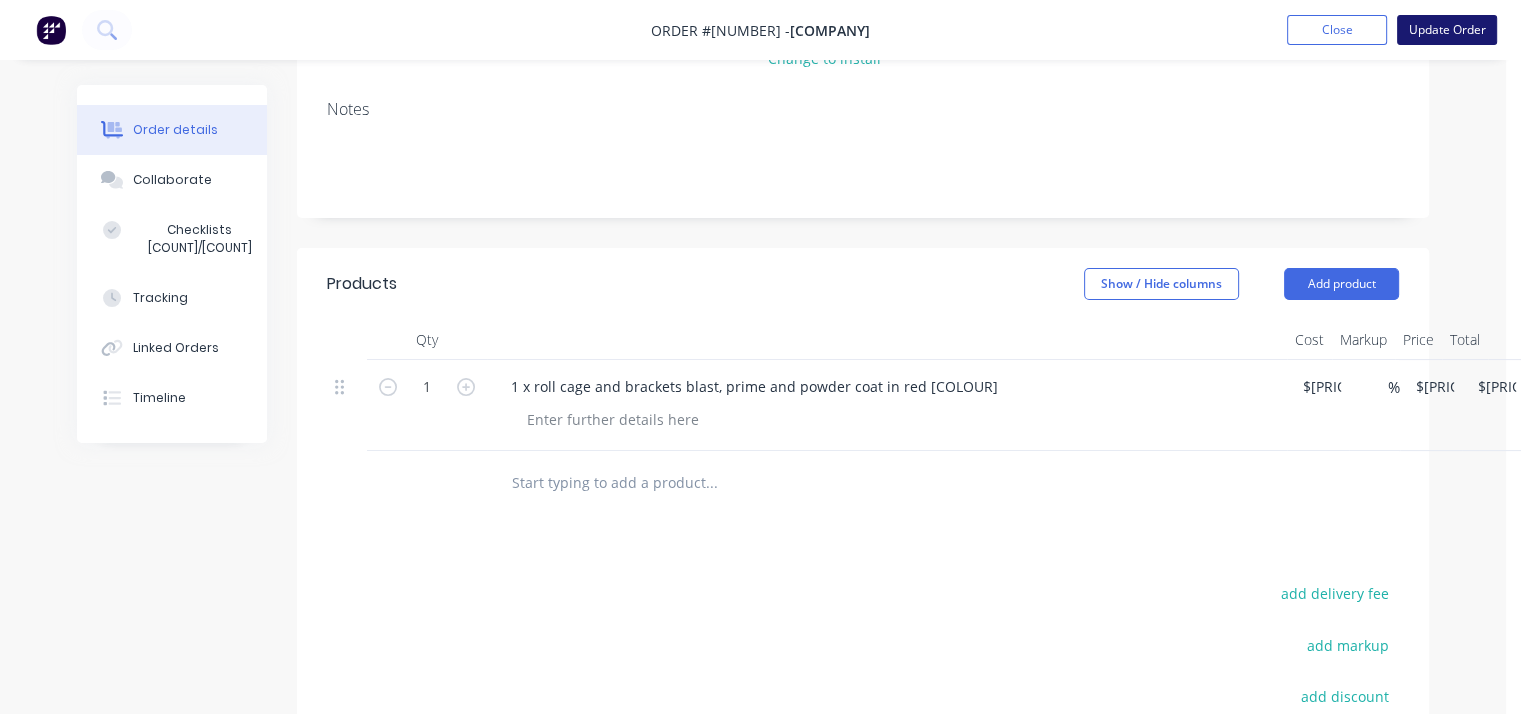 click on "Update Order" at bounding box center [1447, 30] 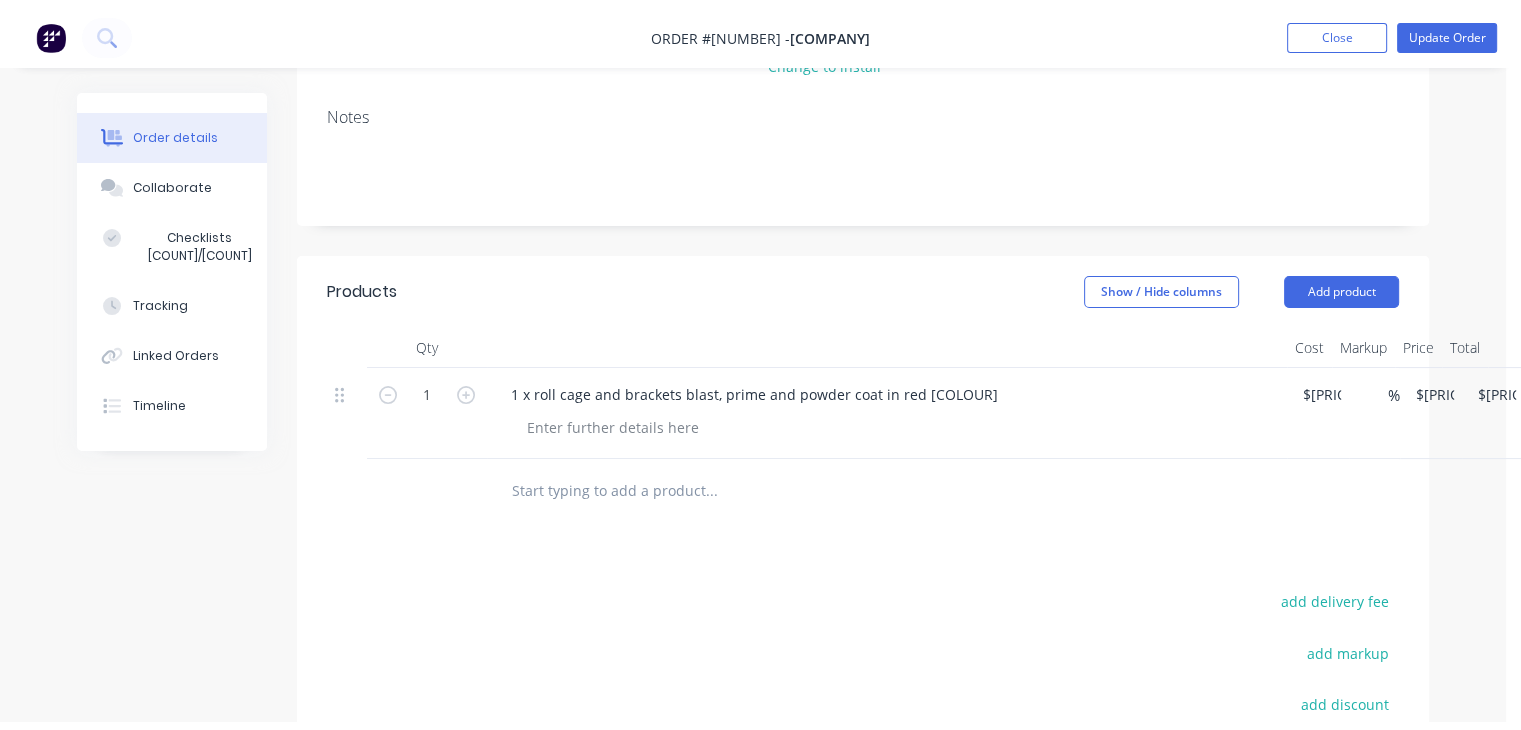 scroll, scrollTop: 0, scrollLeft: 0, axis: both 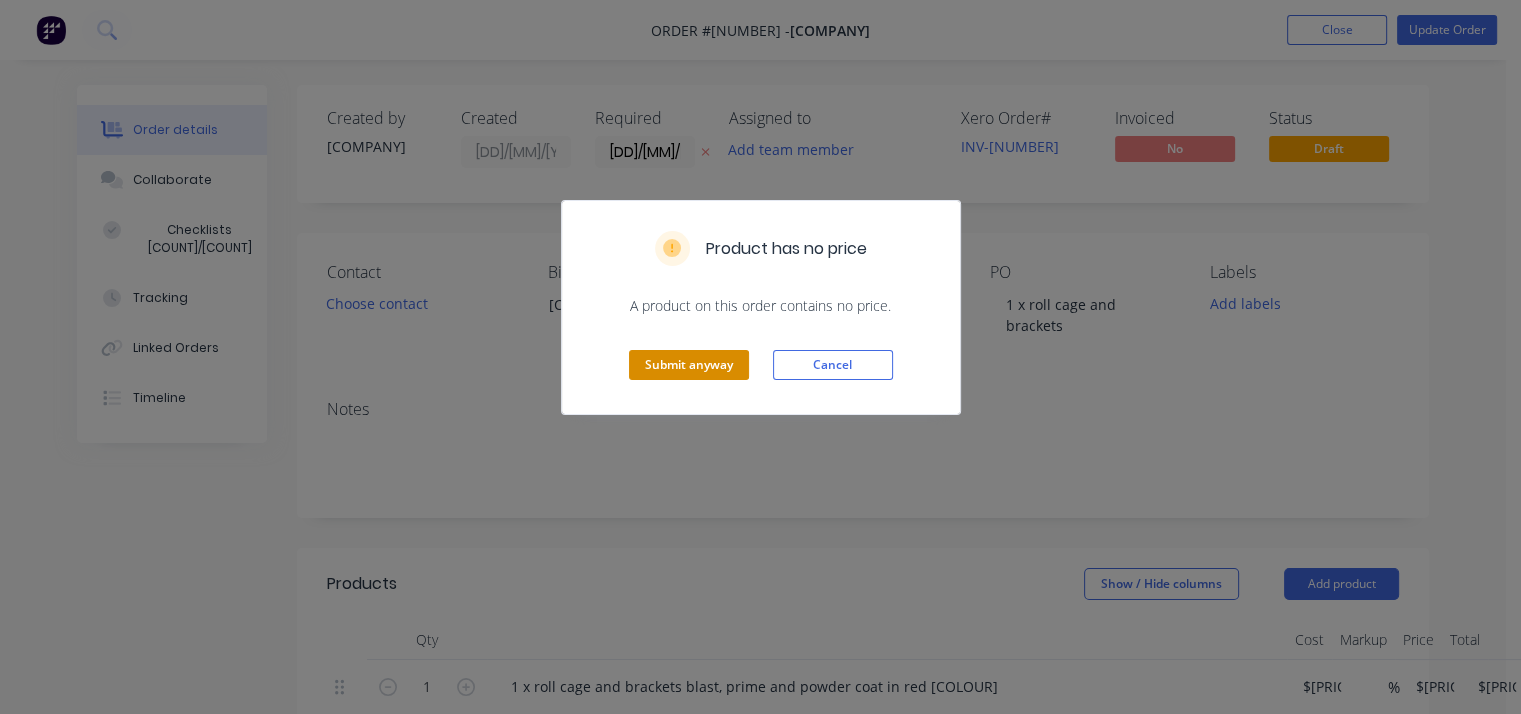 click on "Submit anyway" at bounding box center [689, 365] 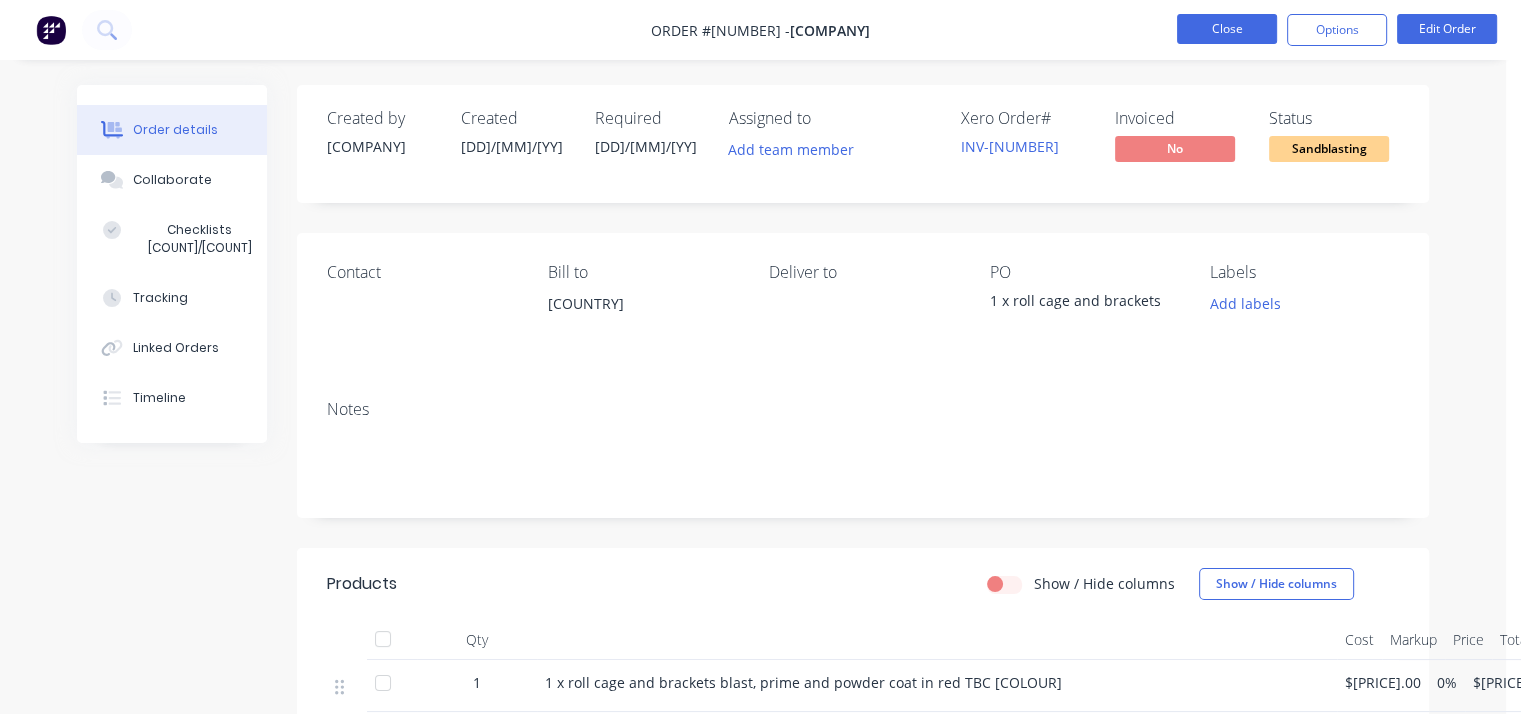 click on "Close" at bounding box center (1227, 29) 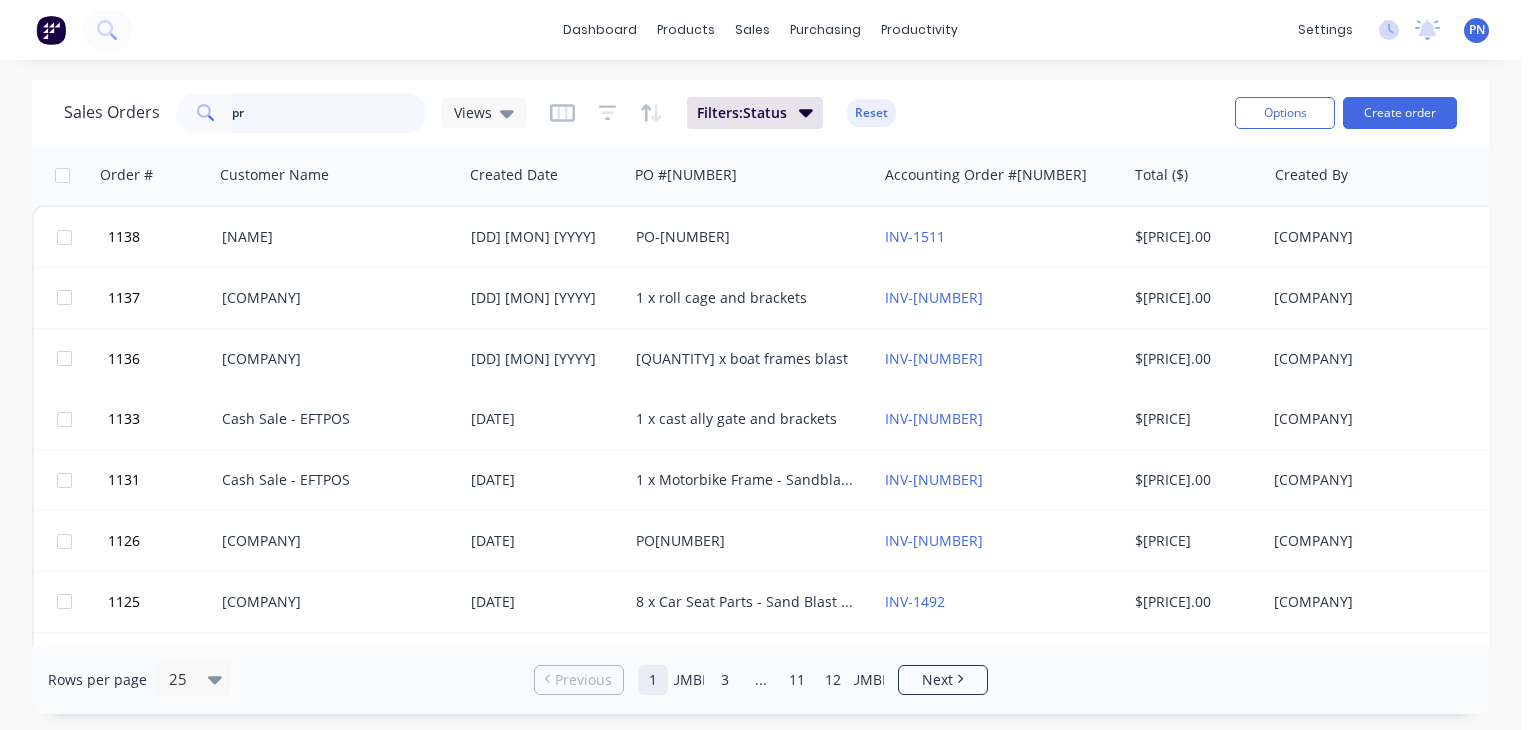 click on "pr" at bounding box center (329, 113) 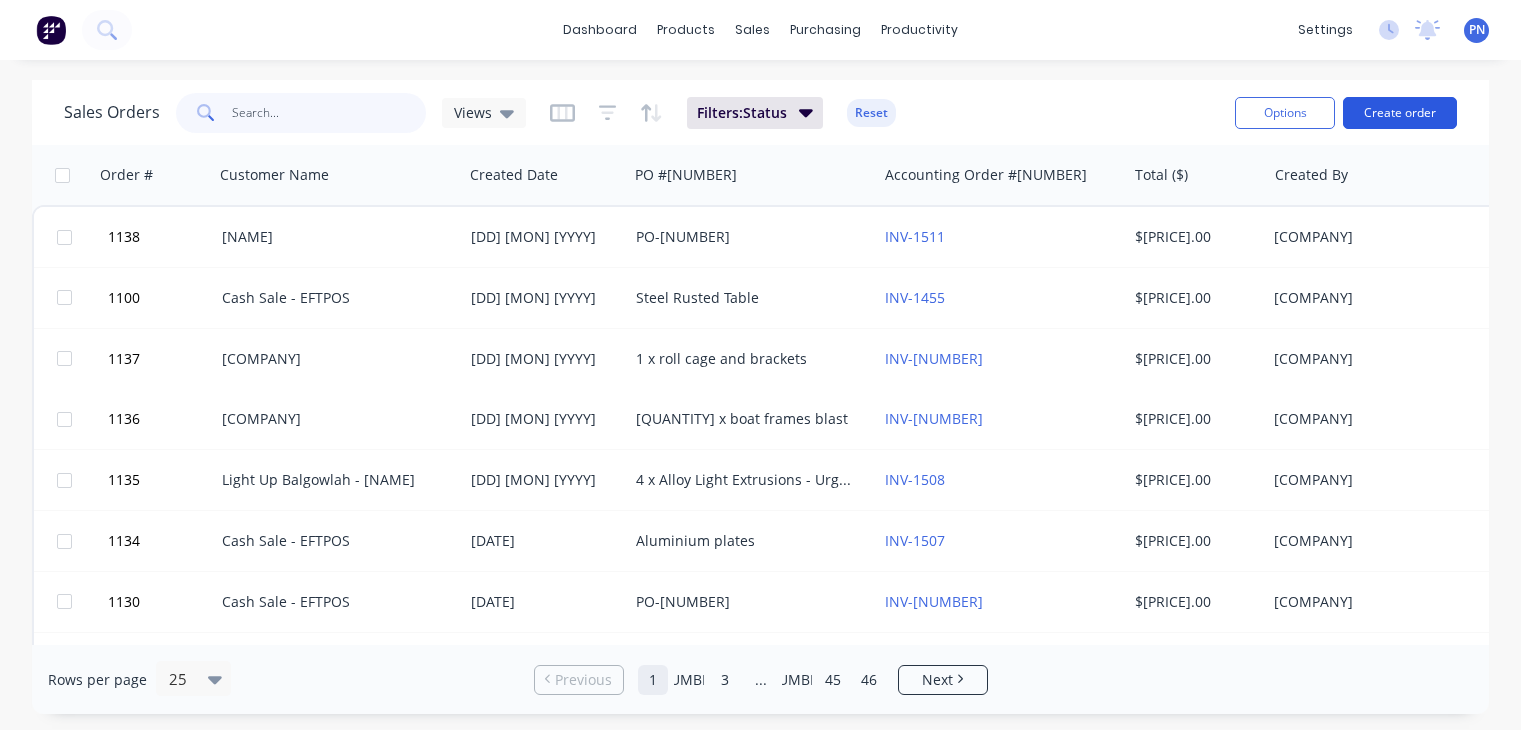 type 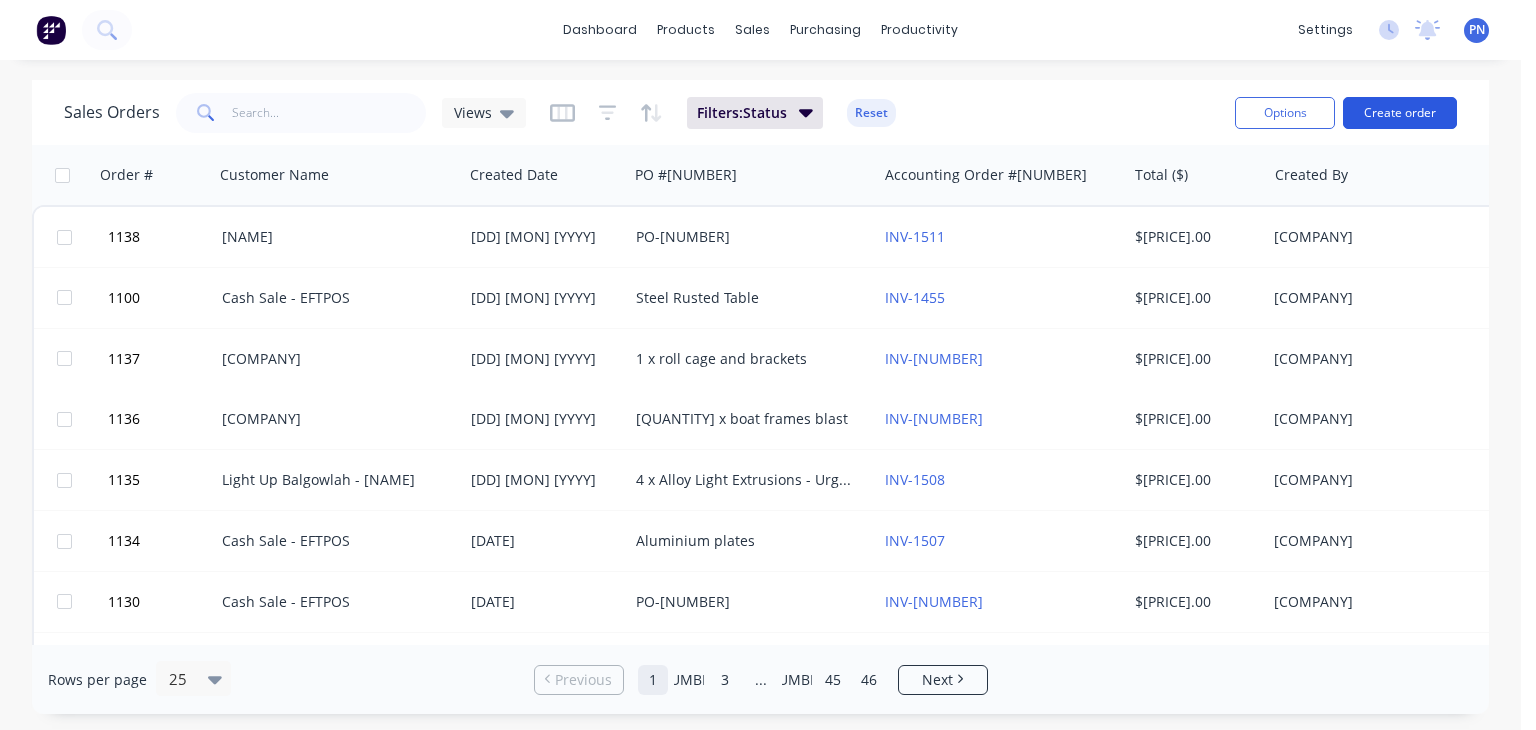 click on "Create order" at bounding box center (1400, 113) 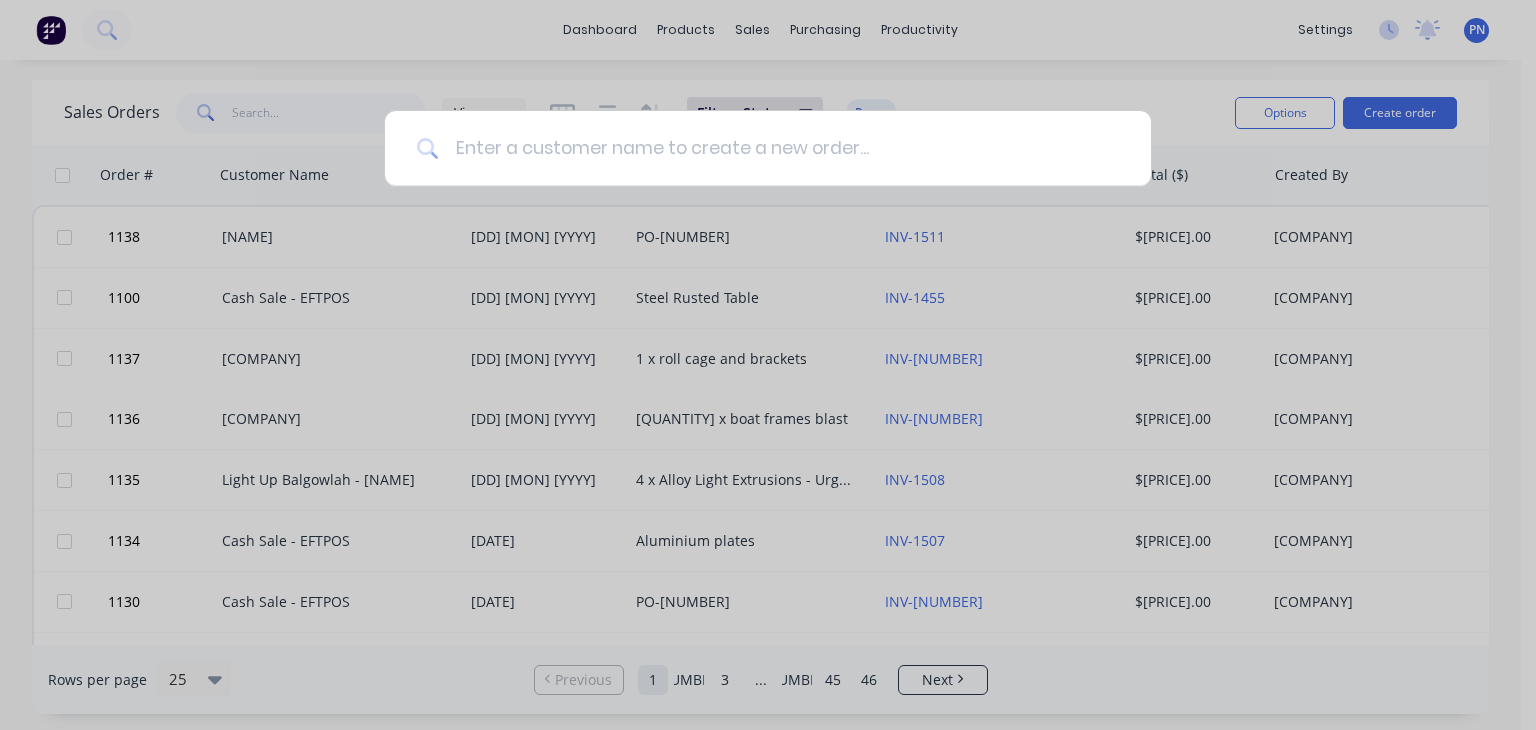 click at bounding box center [779, 148] 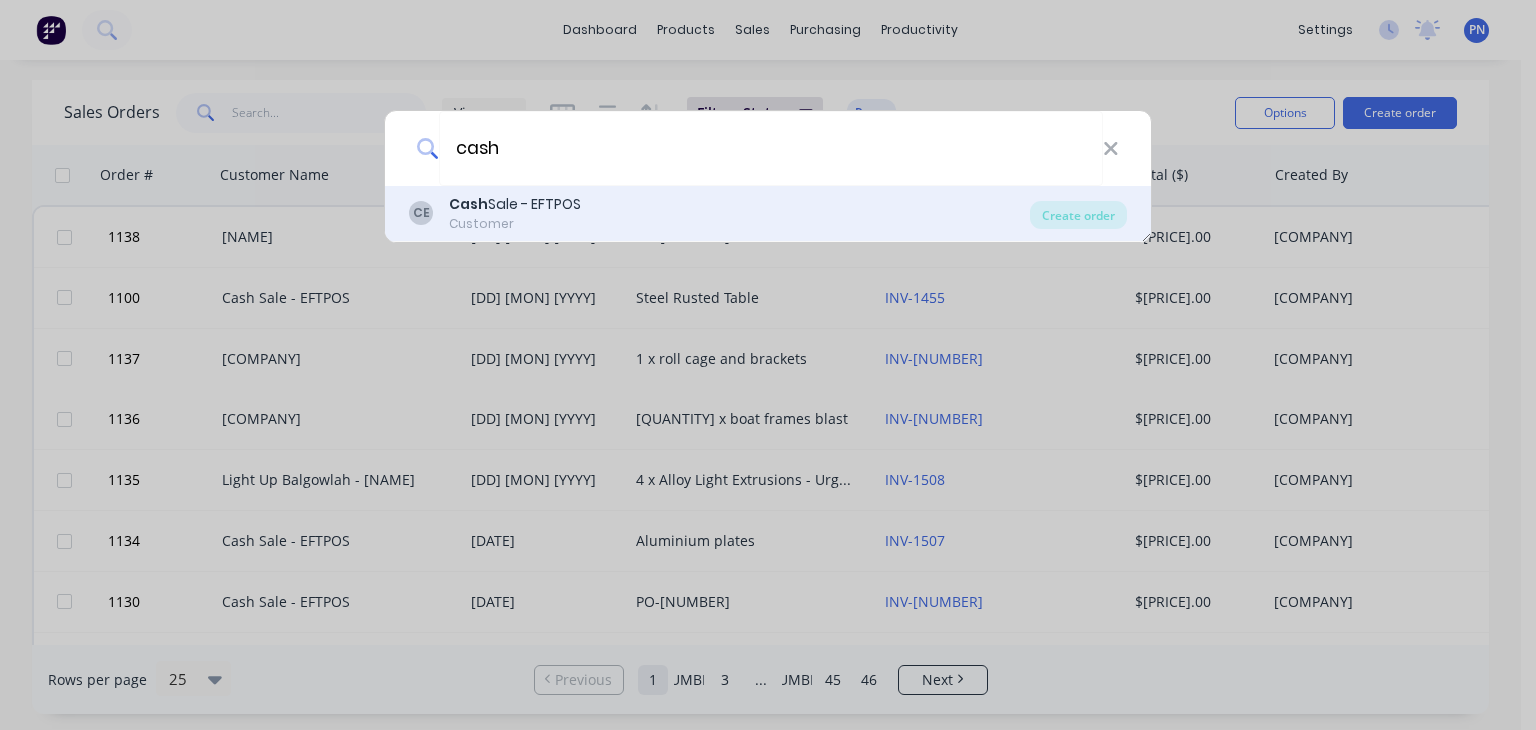 type on "cash" 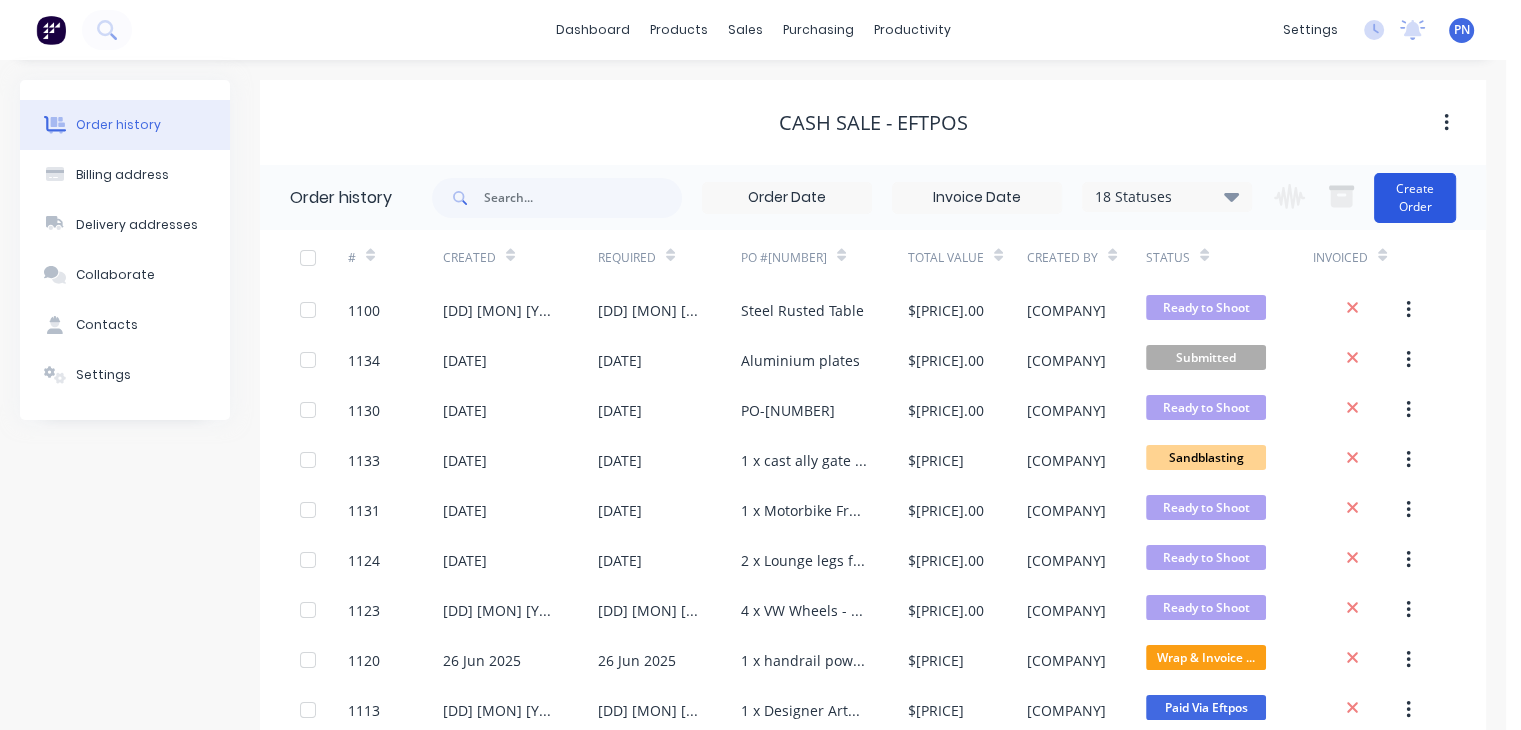 click on "Create Order" at bounding box center (1415, 198) 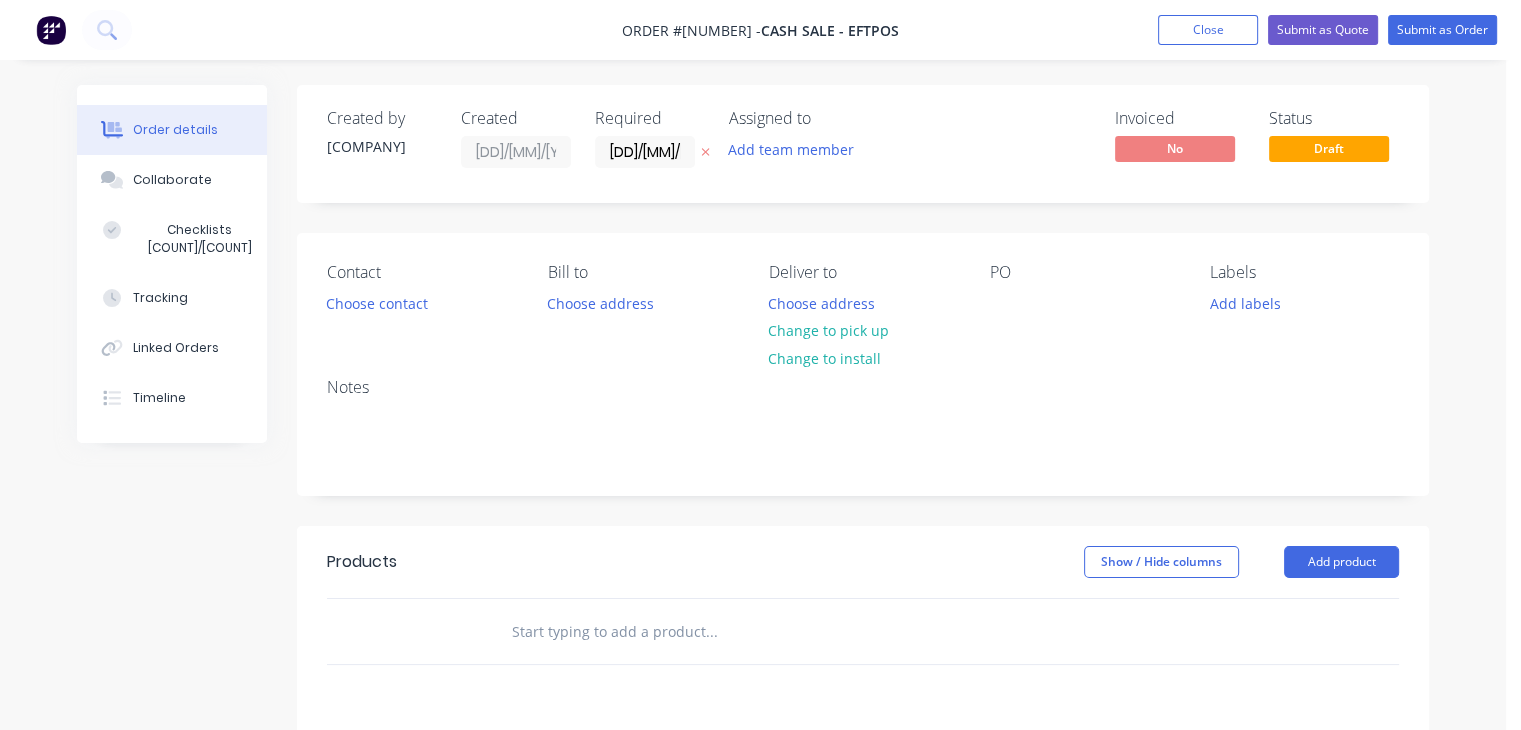 click on "Products Show / Hide columns Add product" at bounding box center (863, 562) 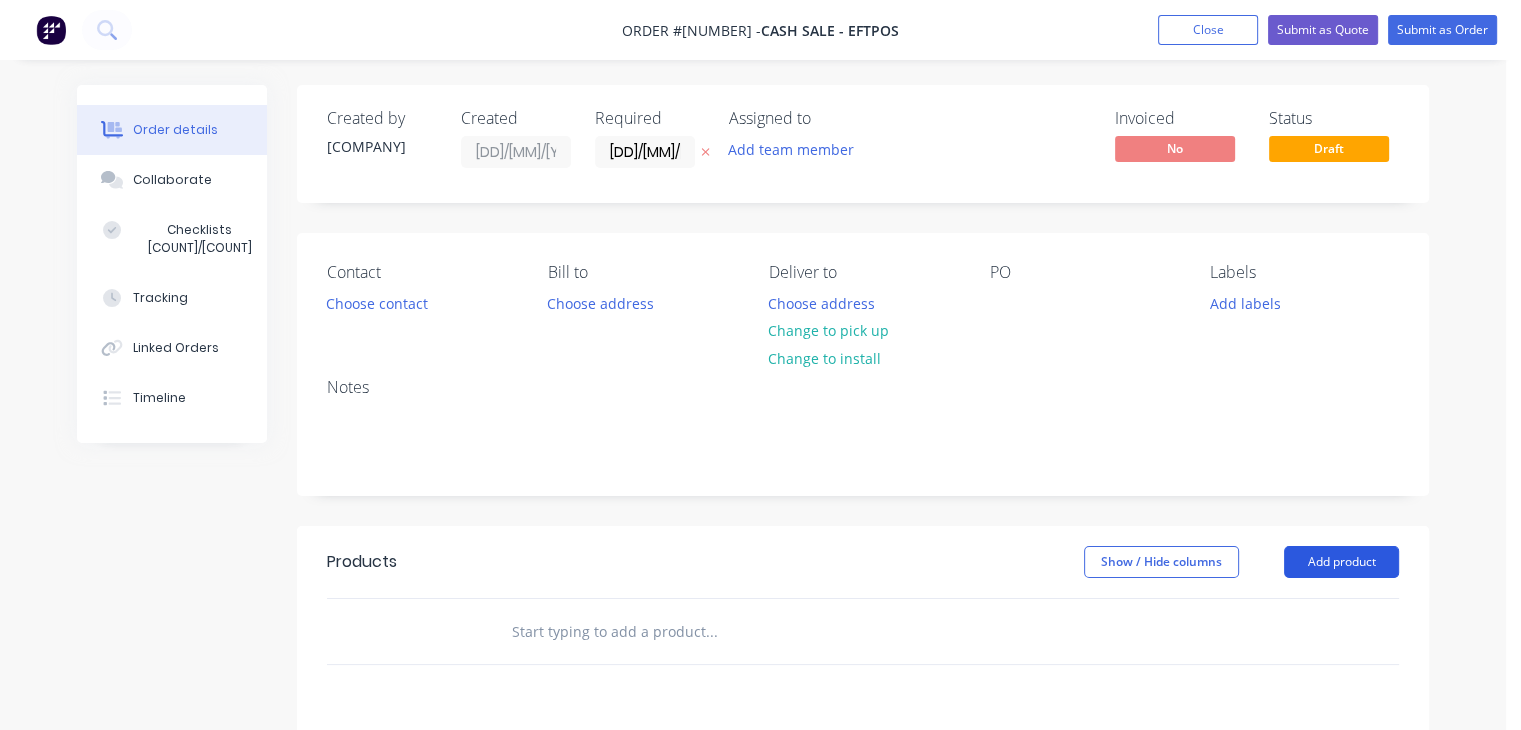 click on "Add product" at bounding box center [1341, 562] 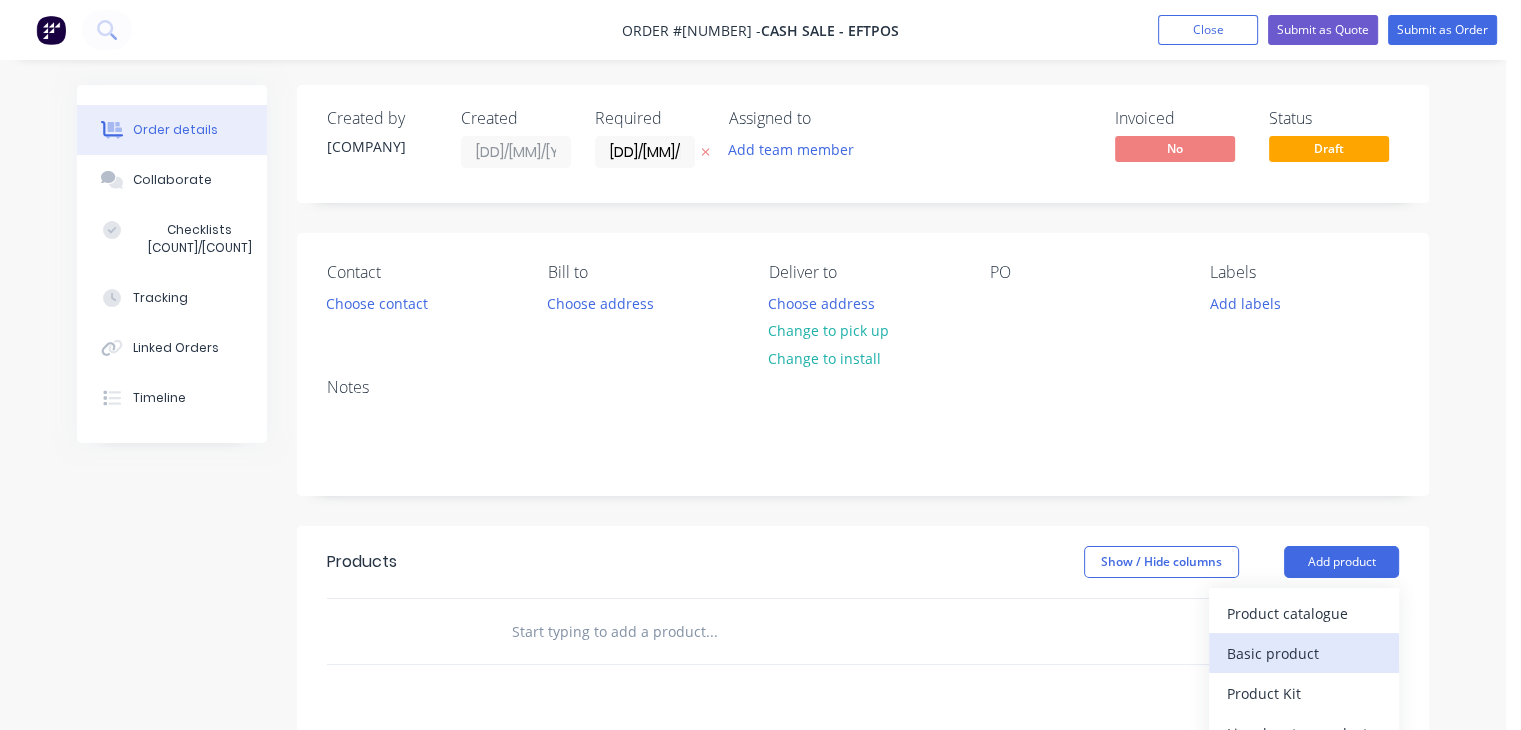 click on "Basic product" at bounding box center [1304, 653] 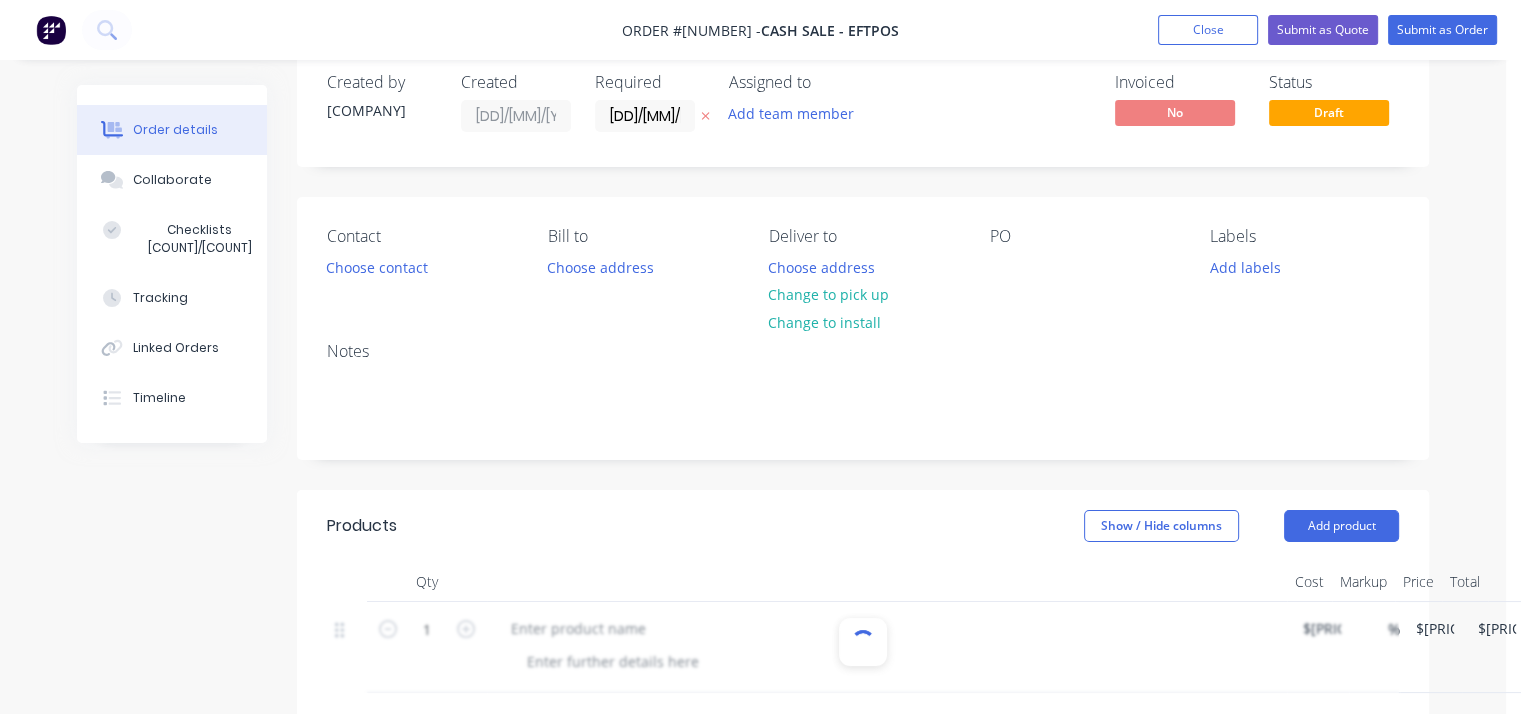 scroll, scrollTop: 100, scrollLeft: 0, axis: vertical 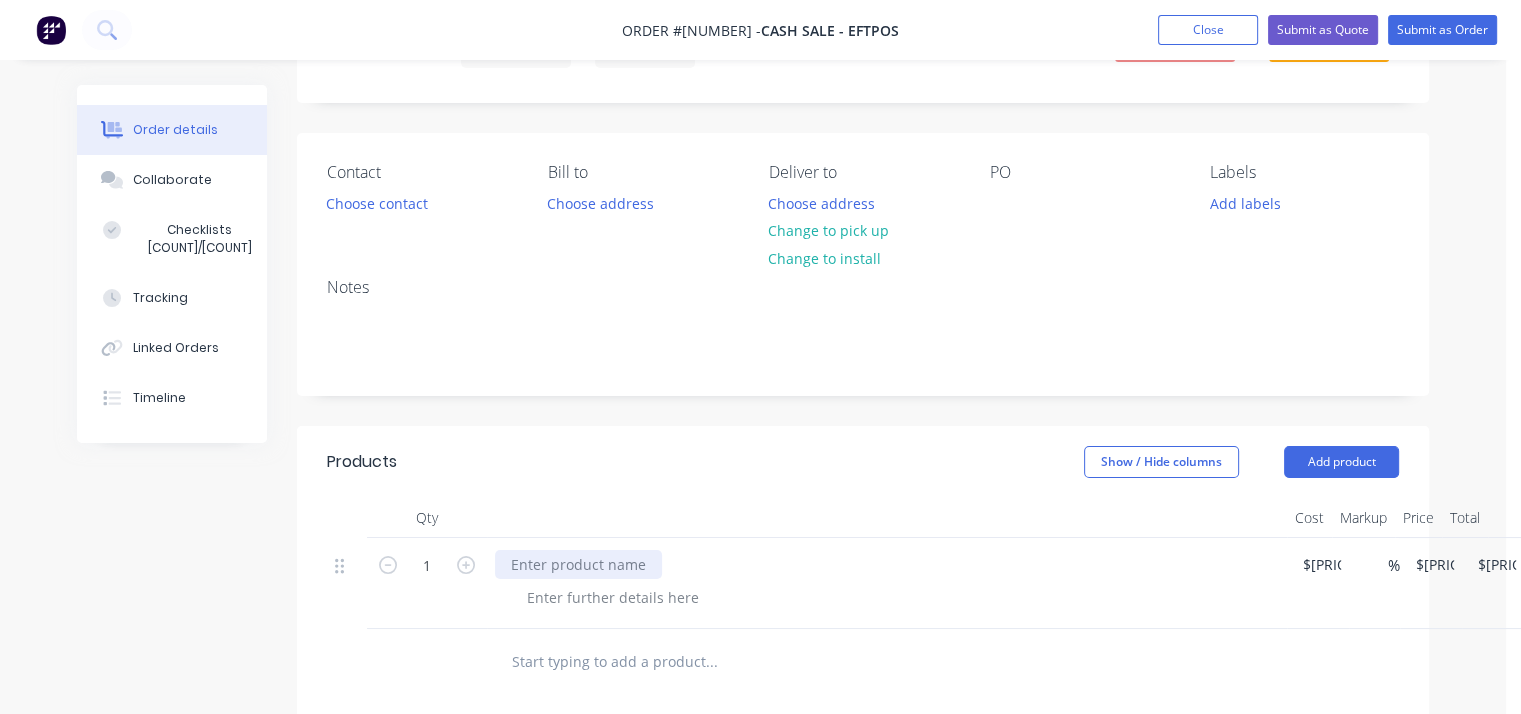 click at bounding box center [578, 564] 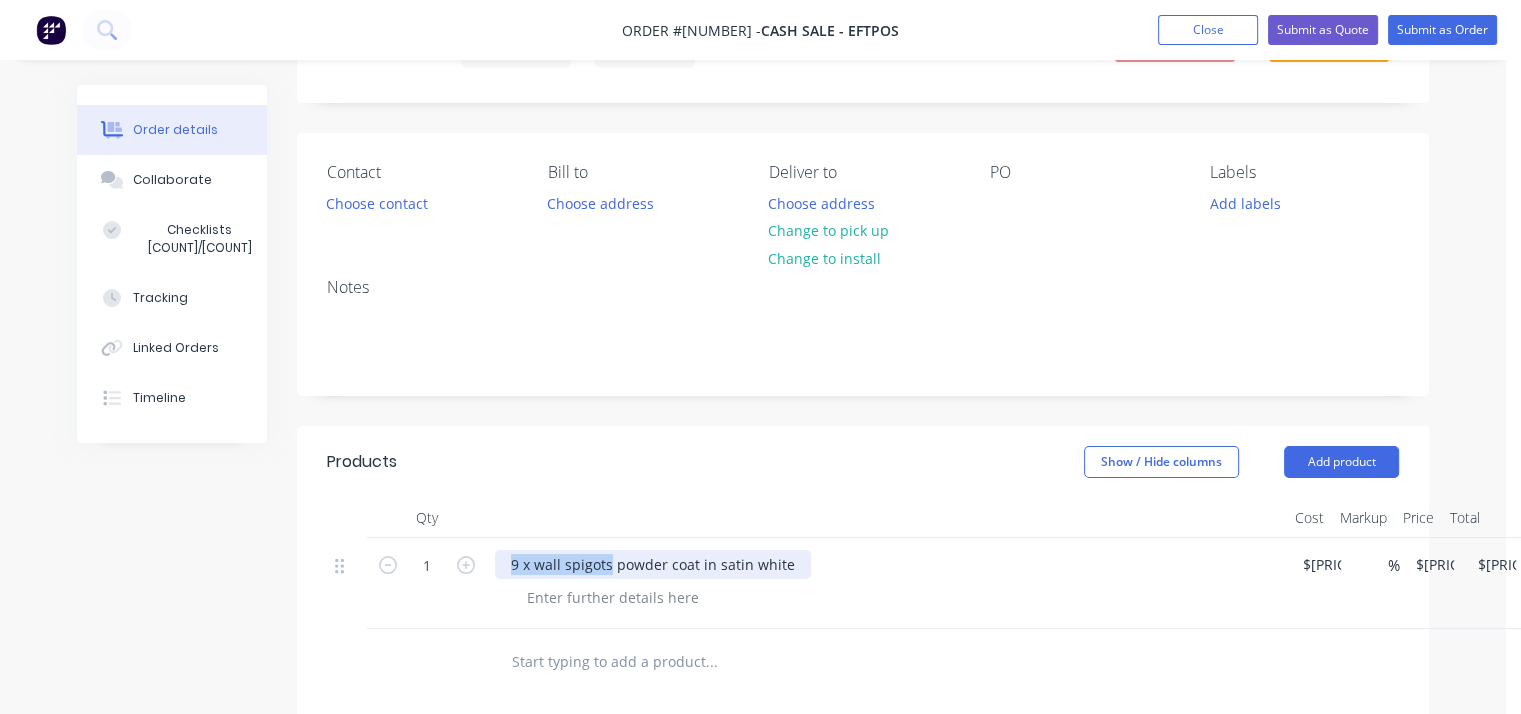 drag, startPoint x: 505, startPoint y: 569, endPoint x: 607, endPoint y: 562, distance: 102.239914 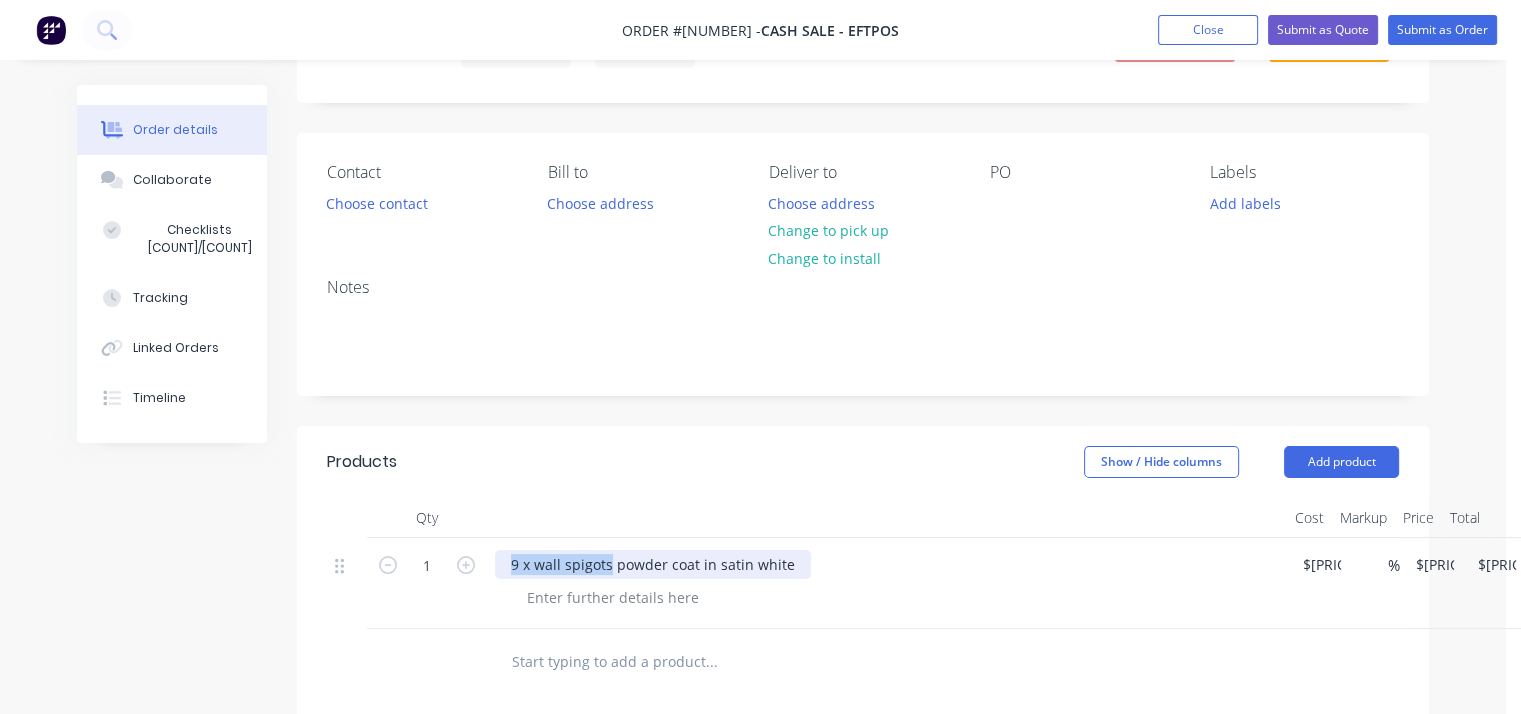 click on "9 x wall spigots powder coat in satin white" at bounding box center [653, 564] 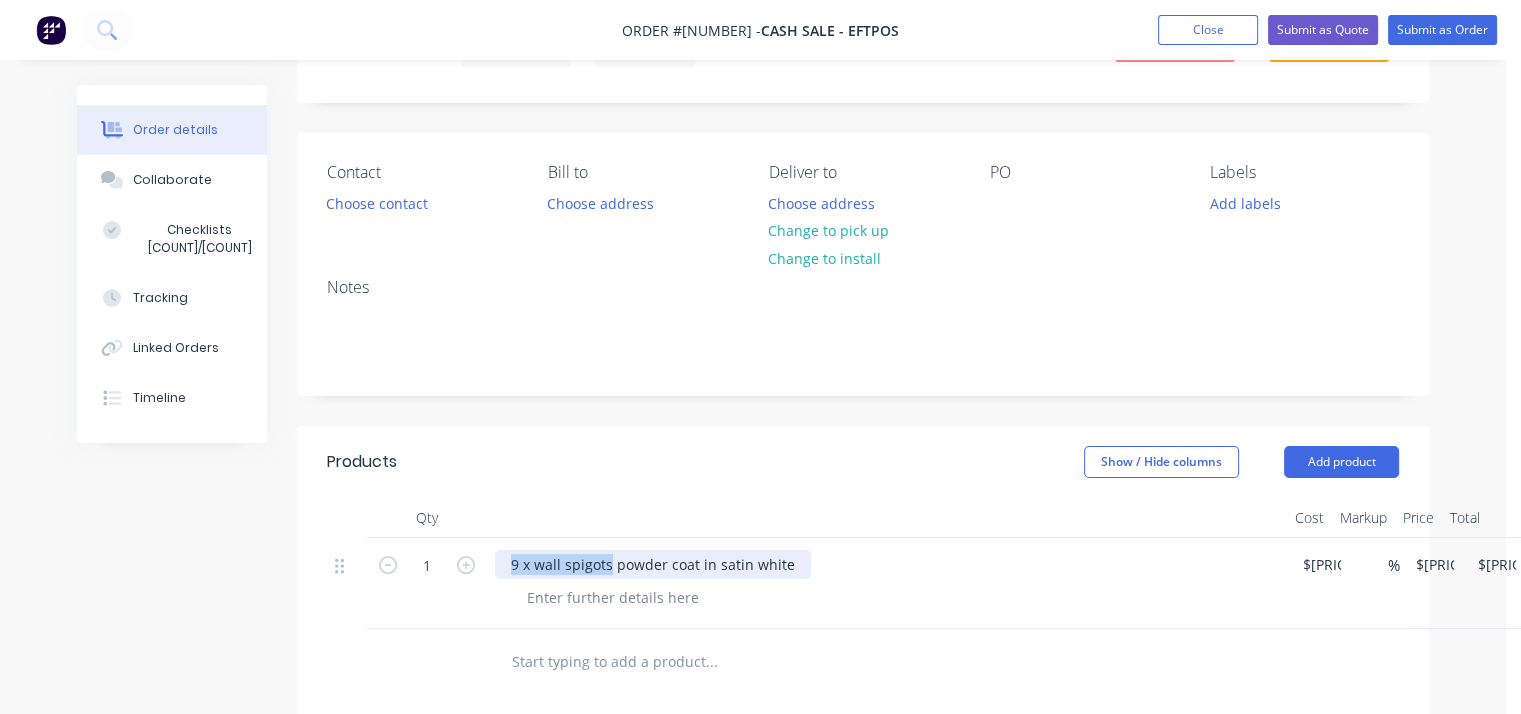 copy on "9 x wall spigots" 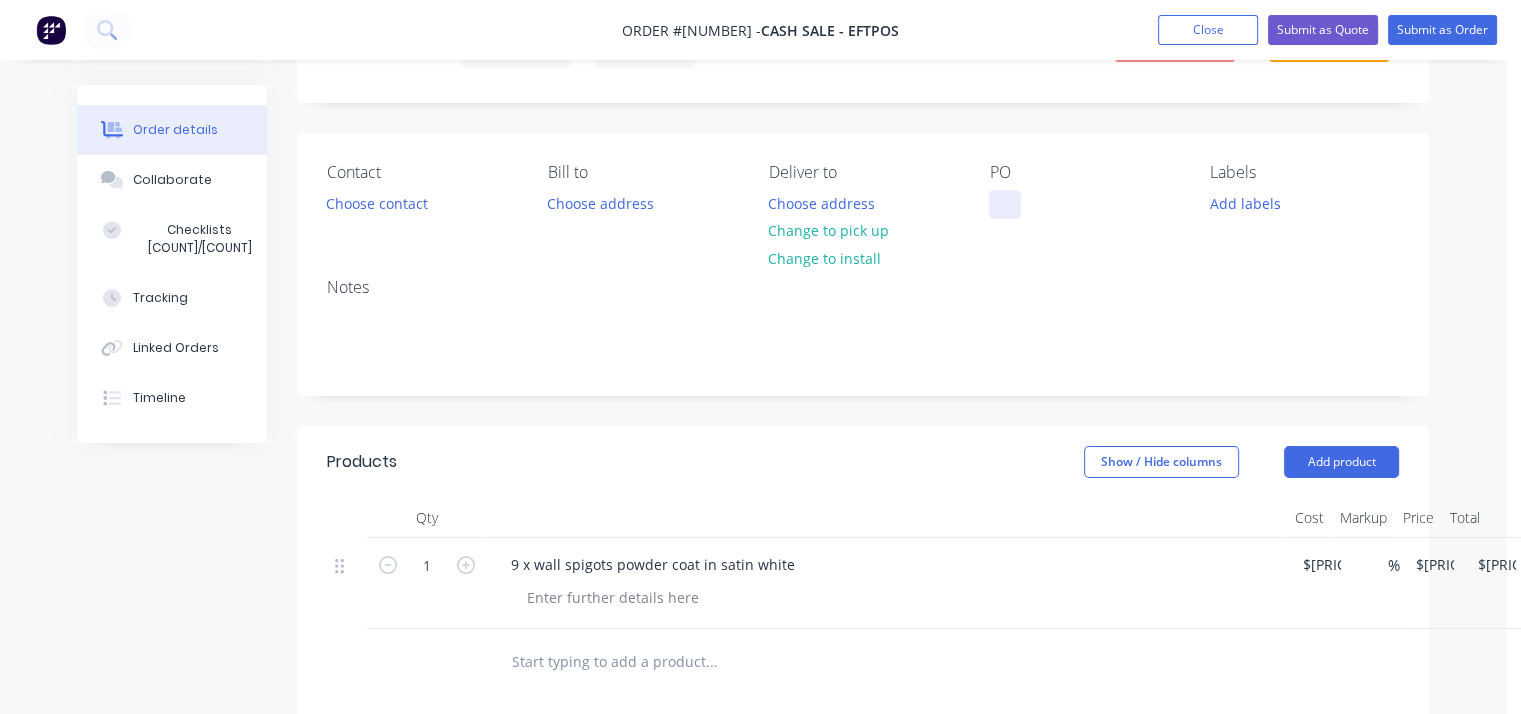 click at bounding box center [1005, 204] 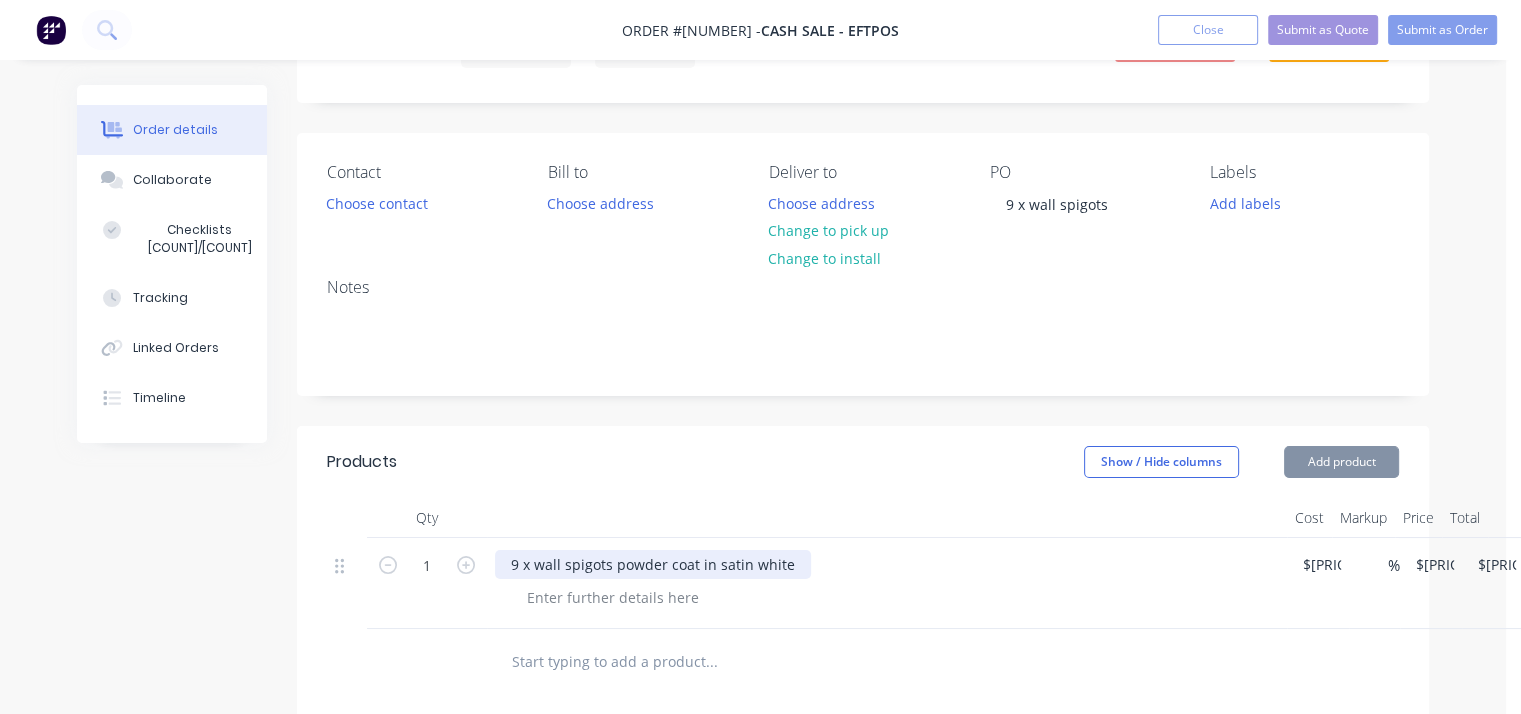 click on "9 x wall spigots powder coat in satin white" at bounding box center [653, 564] 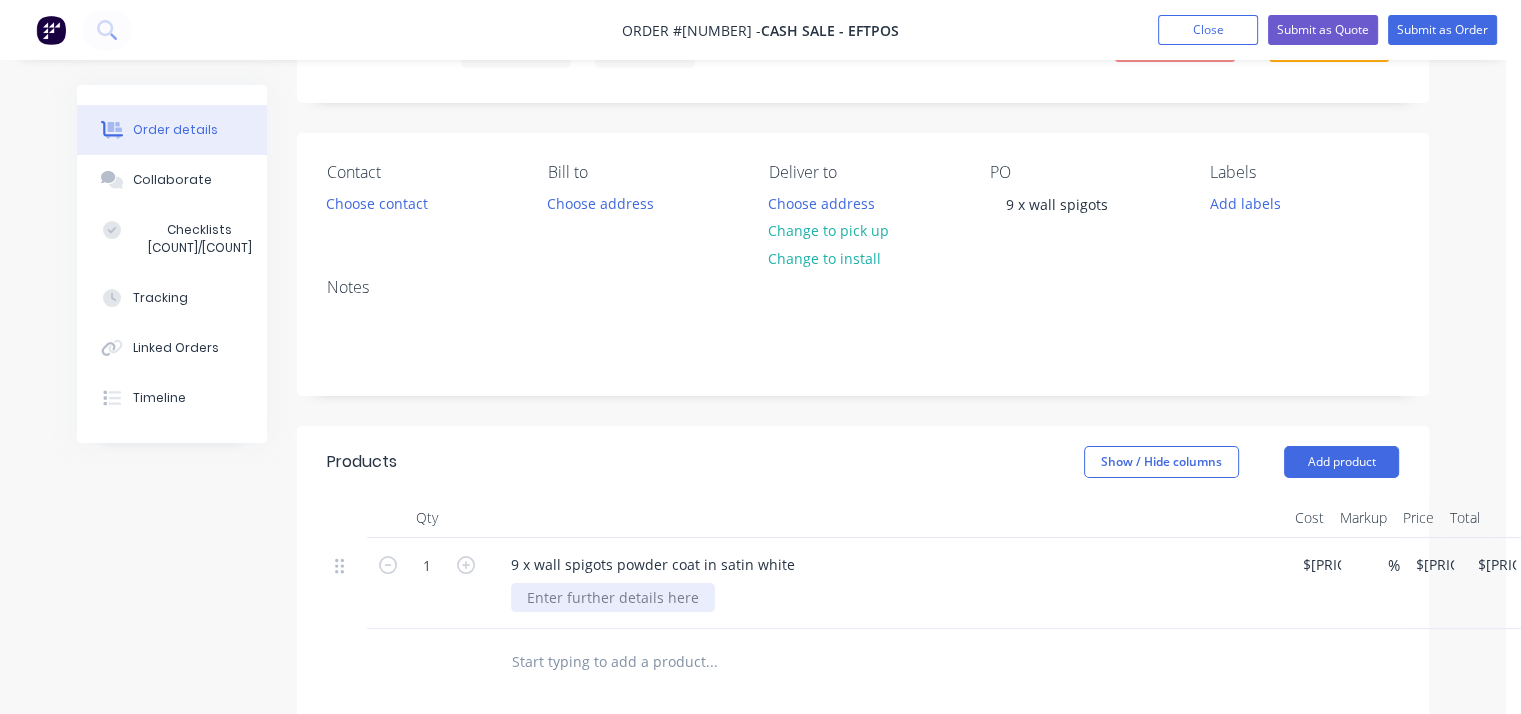 click at bounding box center (613, 597) 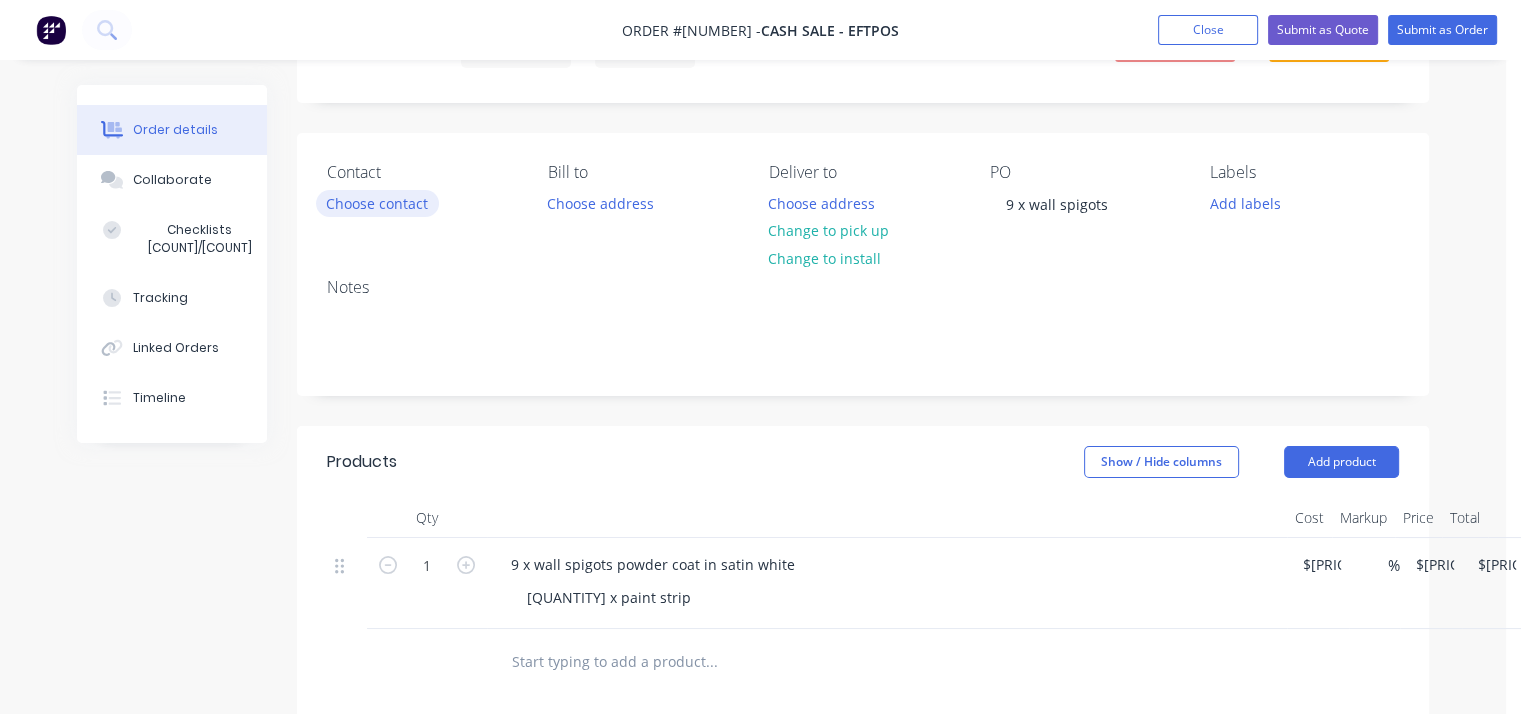 click on "Choose contact" at bounding box center [377, 203] 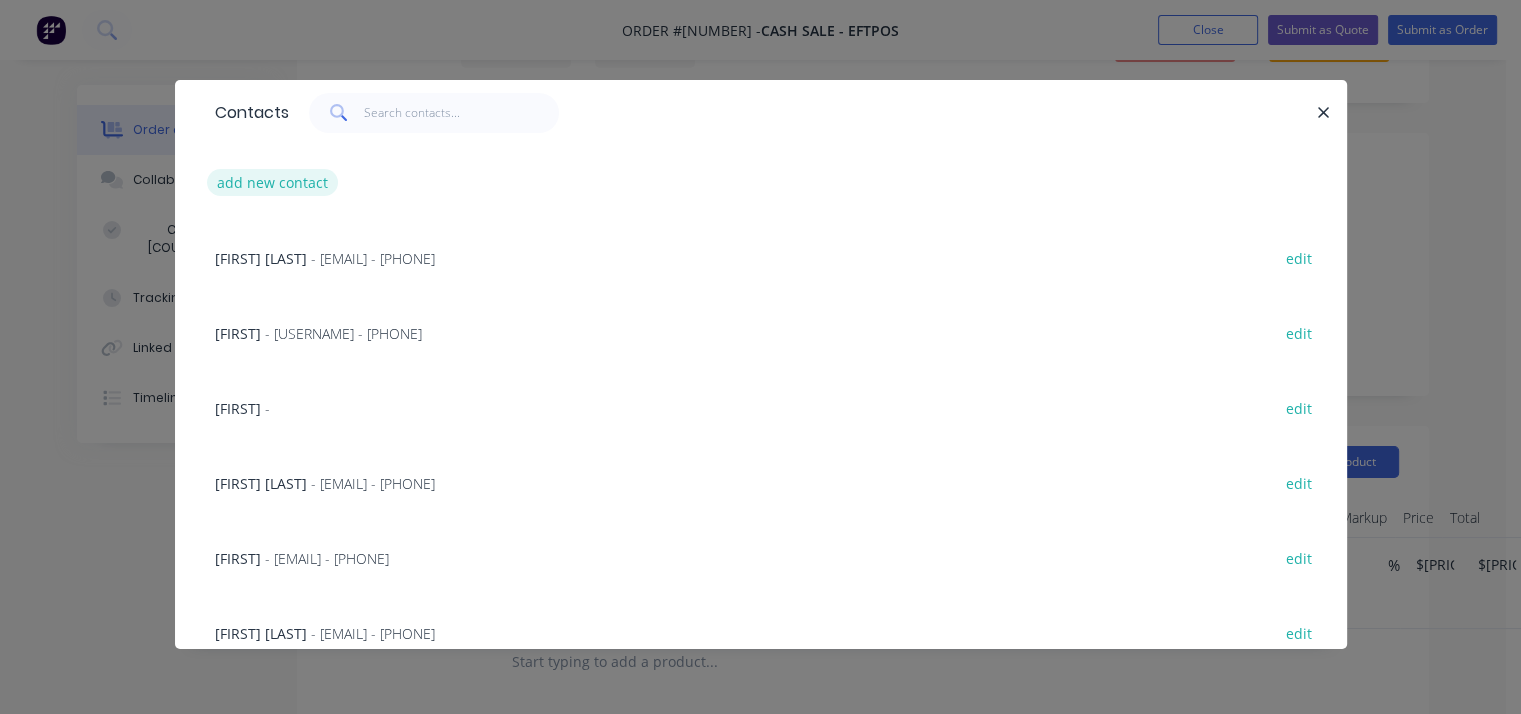 click on "add new contact" at bounding box center (273, 182) 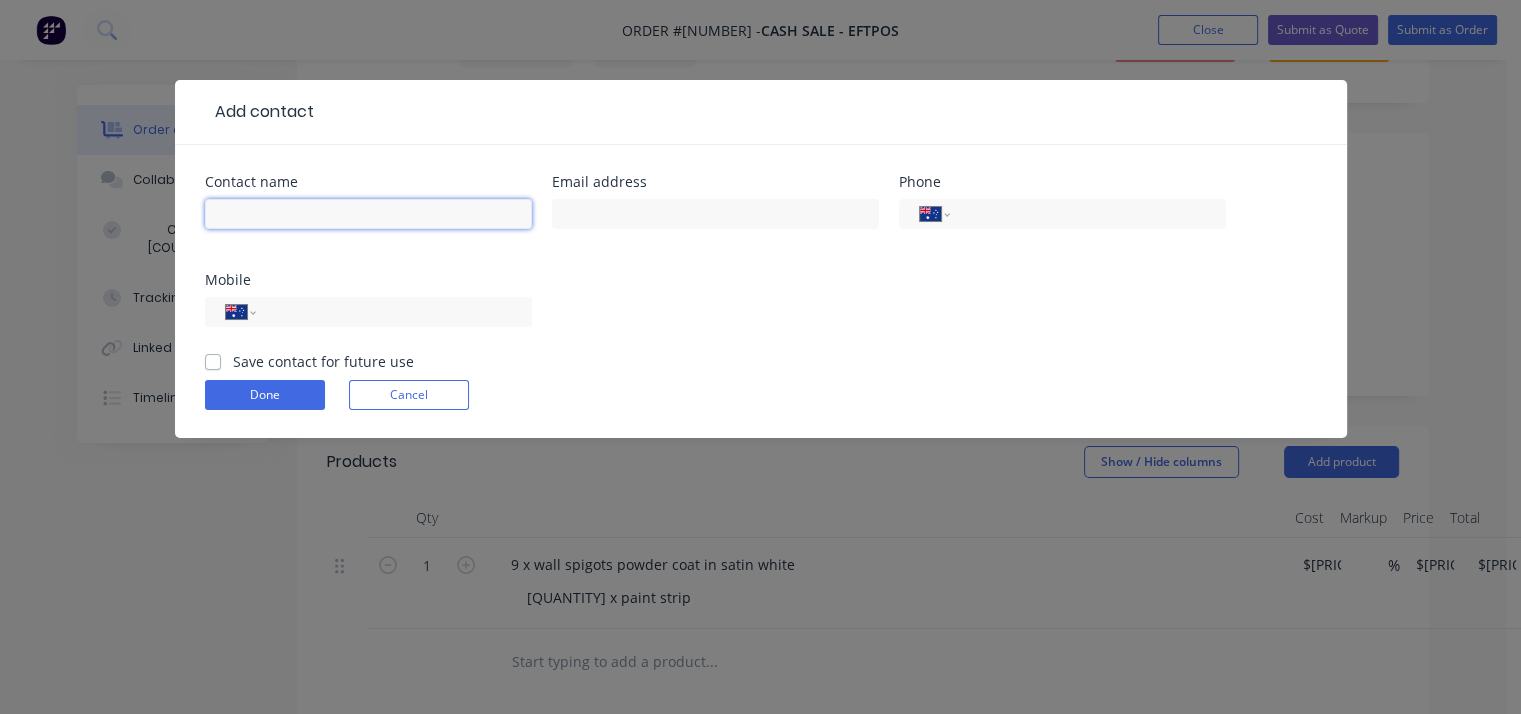click at bounding box center (368, 214) 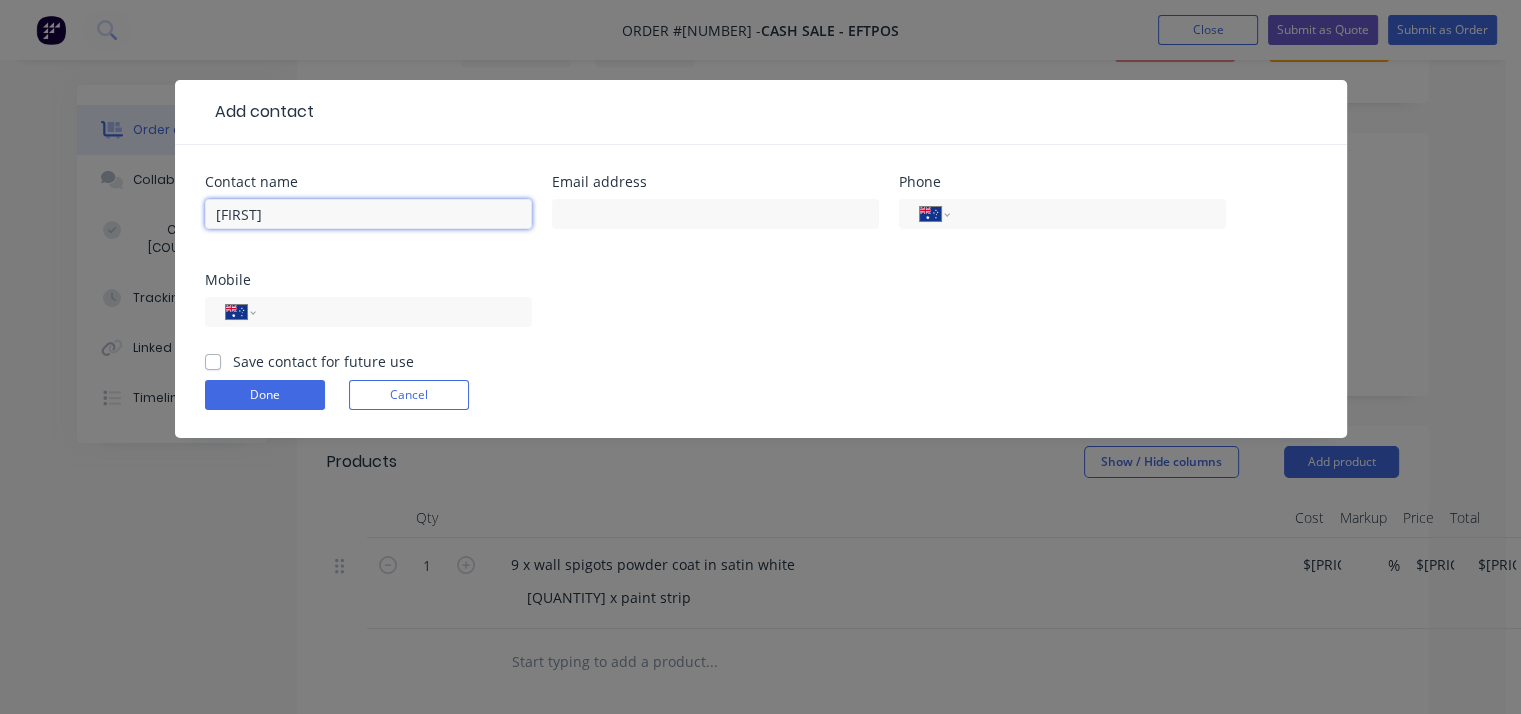 type on "[FIRST]" 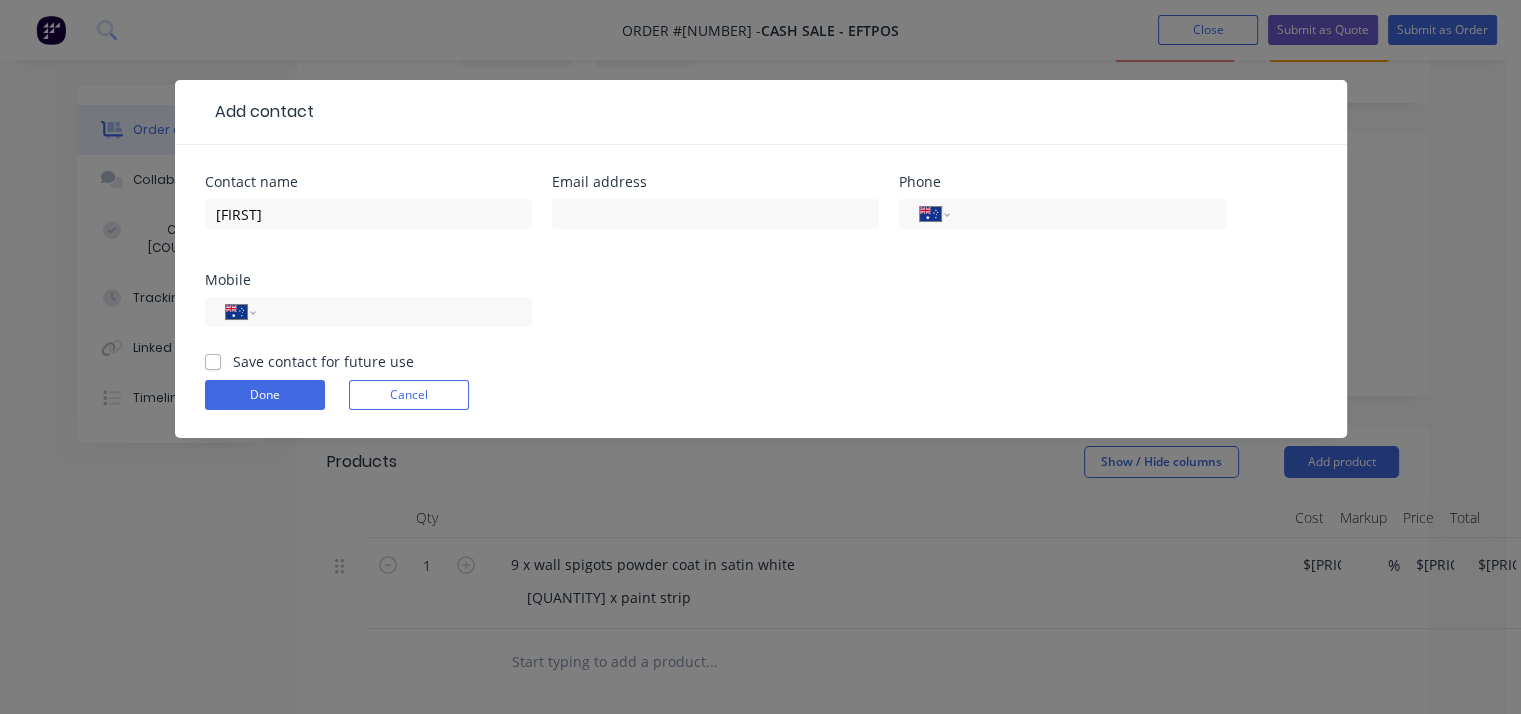 click on "Contact name [FIRST] Email address [EMAIL] Phone International Afghanistan Åland Islands Albania Algeria American Samoa Andorra Angola Anguilla Antigua and Barbuda Argentina Armenia Aruba Ascension Island Australia Austria Azerbaijan Bahamas Bahrain Bangladesh Barbados Belarus Belgium Belize Benin Bermuda Bhutan Bolivia Bonaire, Sint Eustatius and Saba Bosnia and Herzegovina Botswana Brazil British Indian Ocean Territory Brunei Darussalam Bulgaria Burkina Faso Burundi Cambodia Cameroon Canada Cape Verde Cayman Islands Central African Republic Chad Chile China Christmas Island Cocos (Keeling) Islands Colombia Comoros Congo Congo, Democratic Republic of the Cook Islands Costa Rica Cote d'Ivoire Croatia Cuba Curaçao Cyprus Czech Republic Denmark Djibouti Dominica Dominican Republic Ecuador Egypt El Salvador Equatorial Guinea Eritrea Estonia Ethiopia Falkland Islands Faroe Islands Federated States of Micronesia Fiji Finland France French Guiana French Polynesia Gabon Gambia Georgia Germany Ghana Gibraltar Greece Guam" at bounding box center (761, 263) 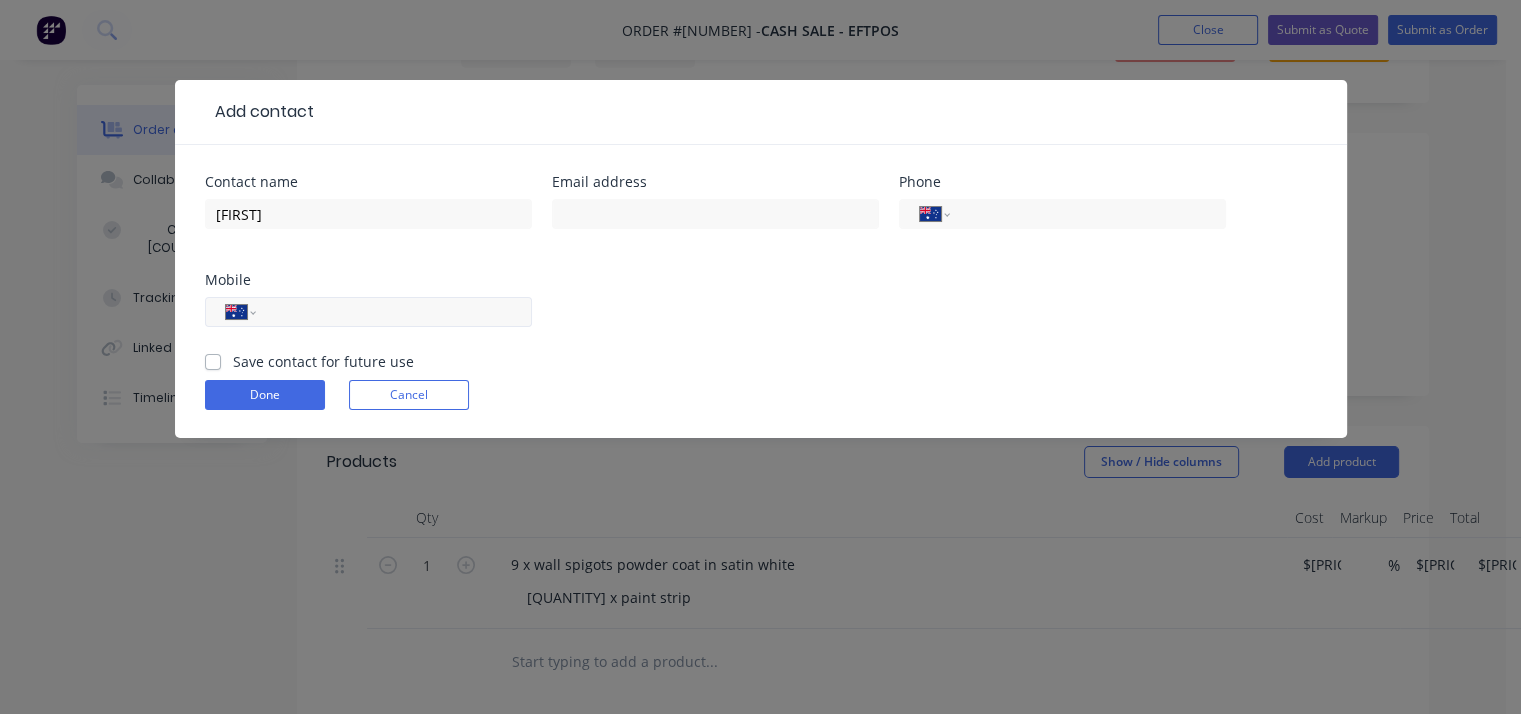 drag, startPoint x: 336, startPoint y: 308, endPoint x: 366, endPoint y: 320, distance: 32.31099 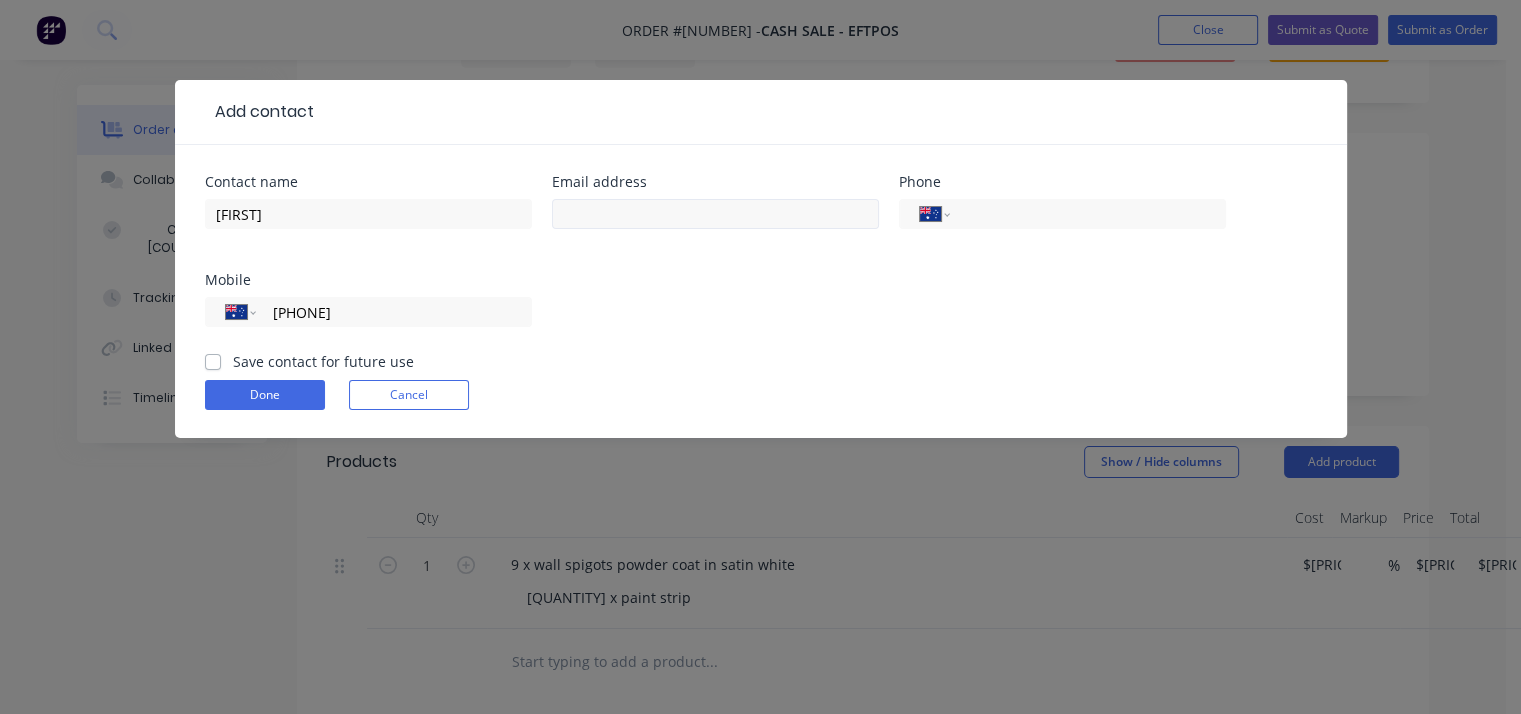 type on "[PHONE]" 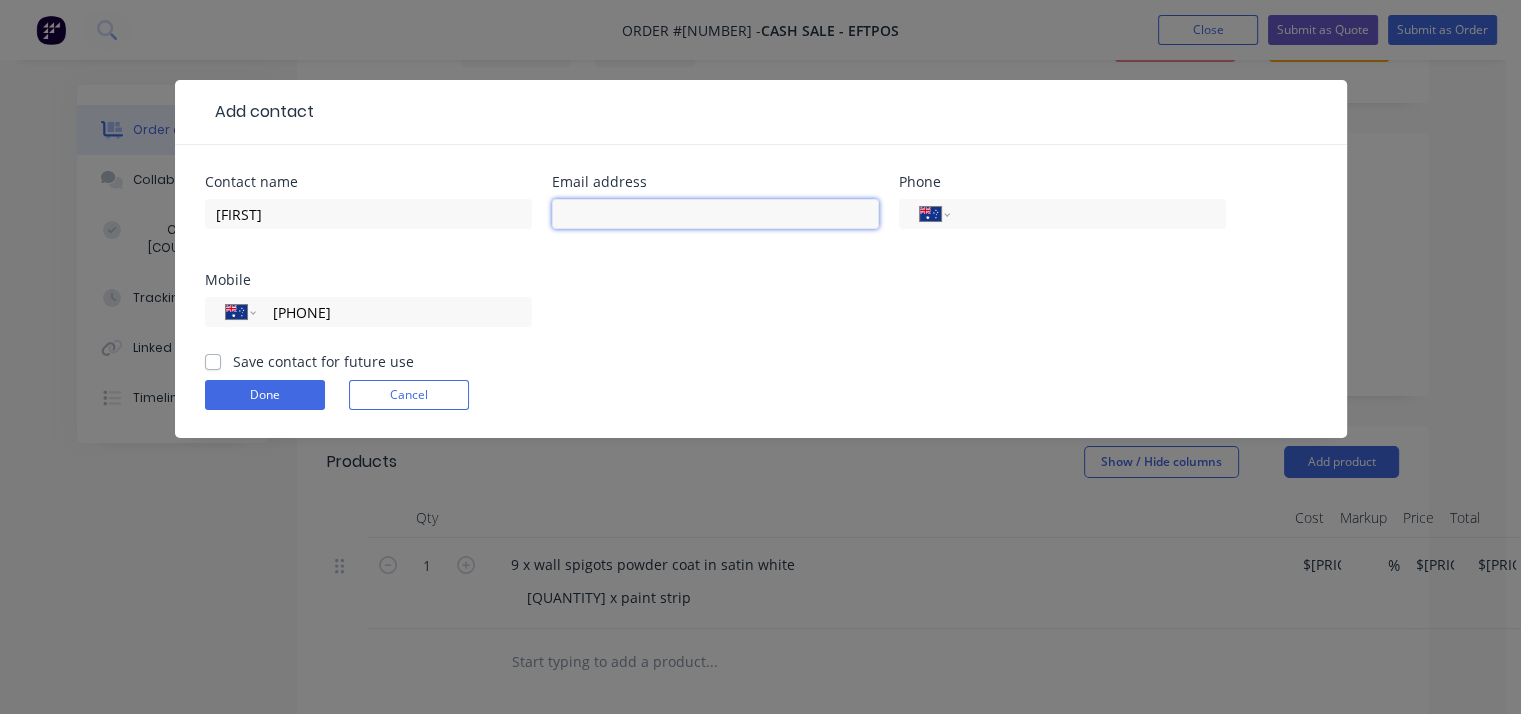 click at bounding box center (715, 214) 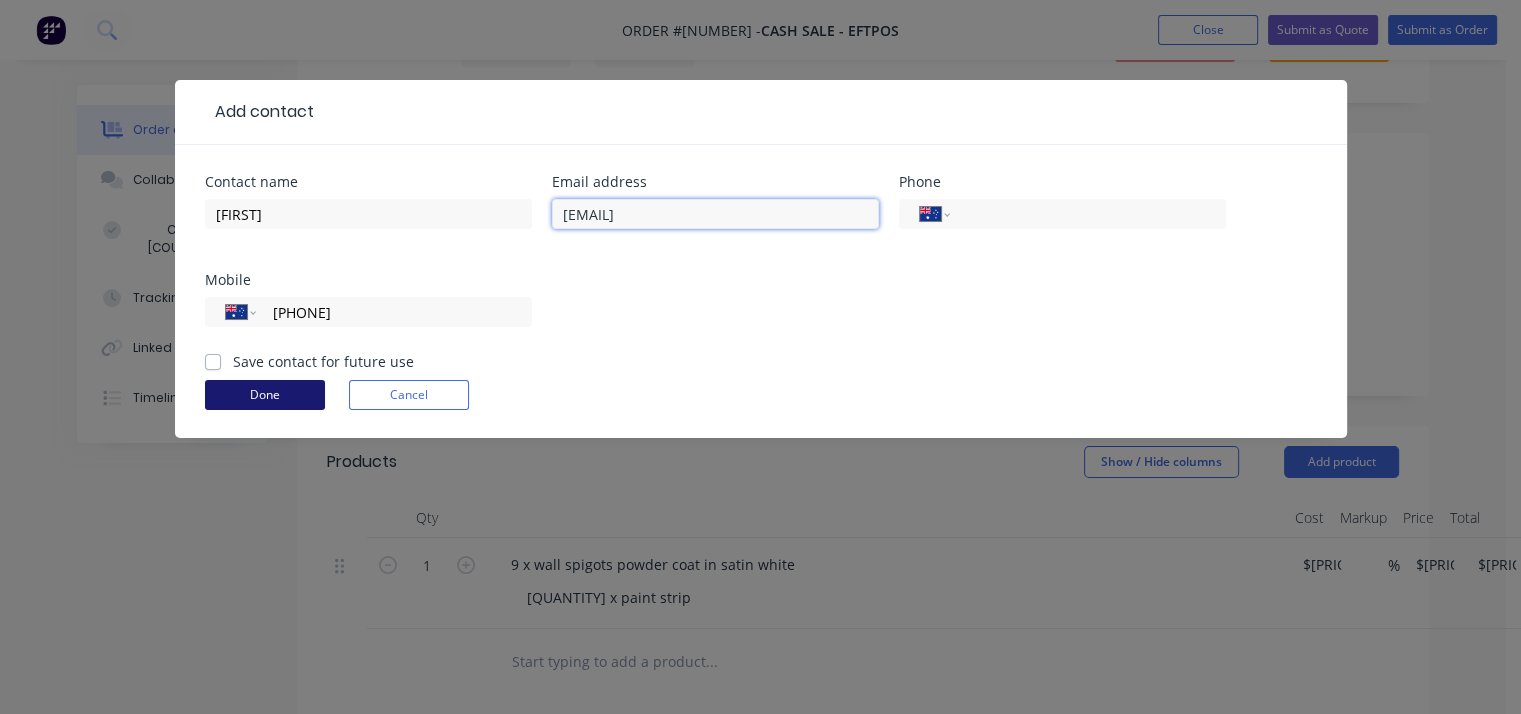 type on "[EMAIL]" 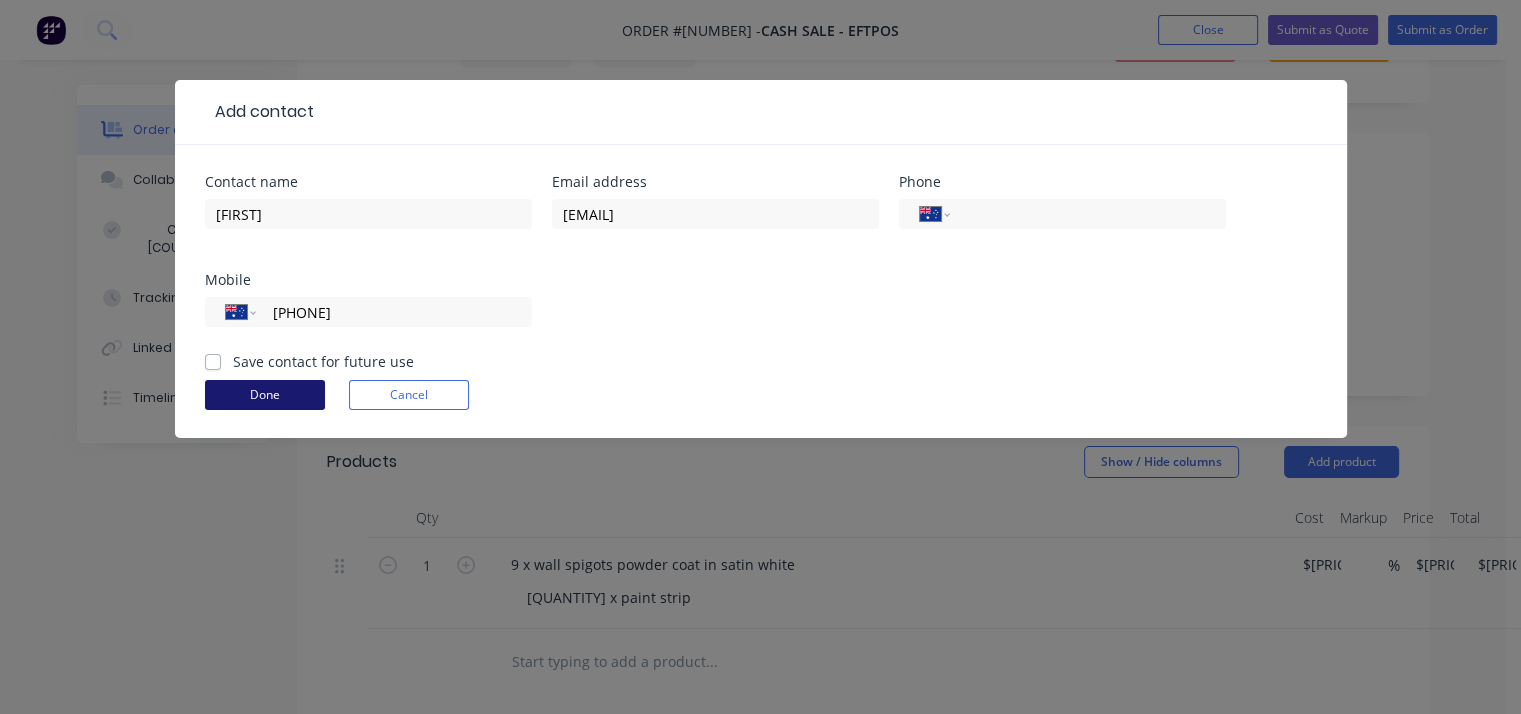 click on "Done" at bounding box center [265, 395] 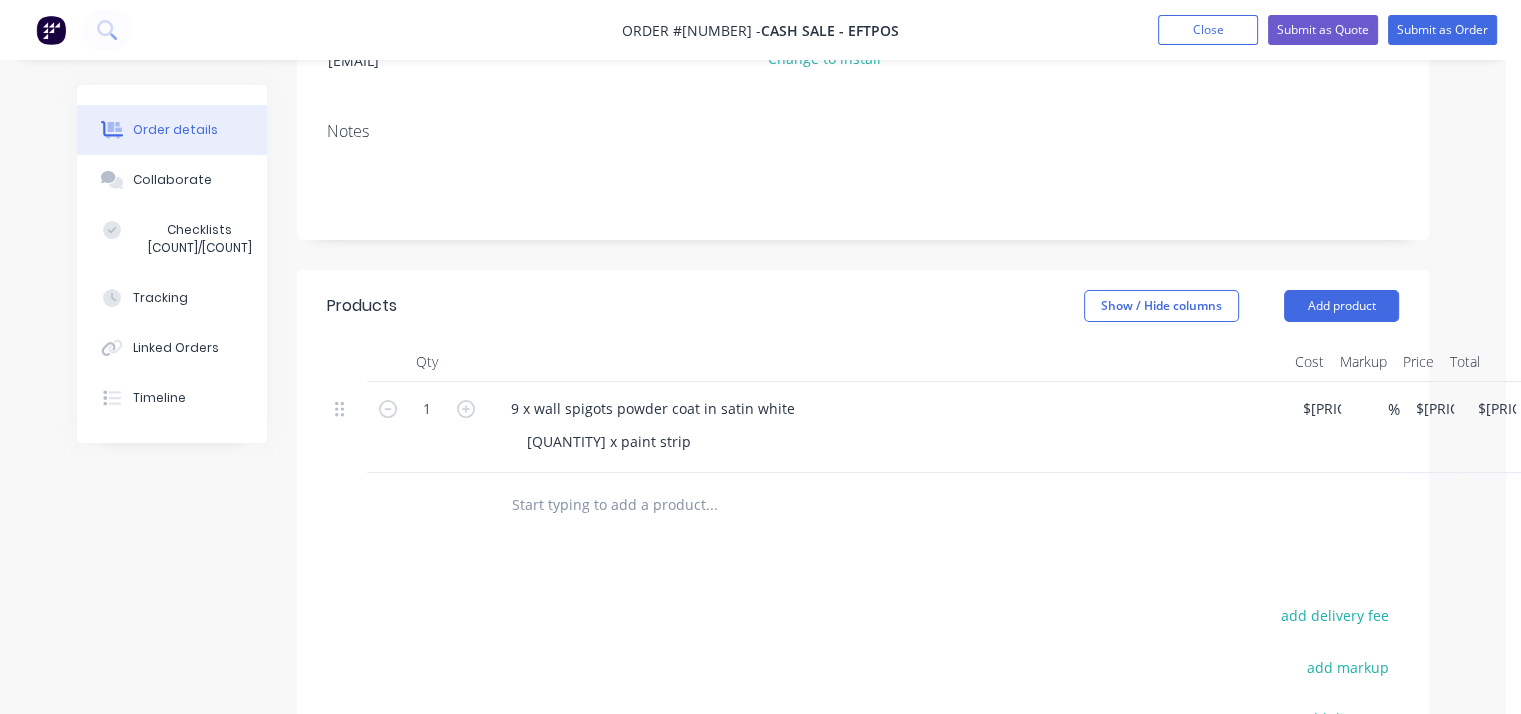 scroll, scrollTop: 0, scrollLeft: 0, axis: both 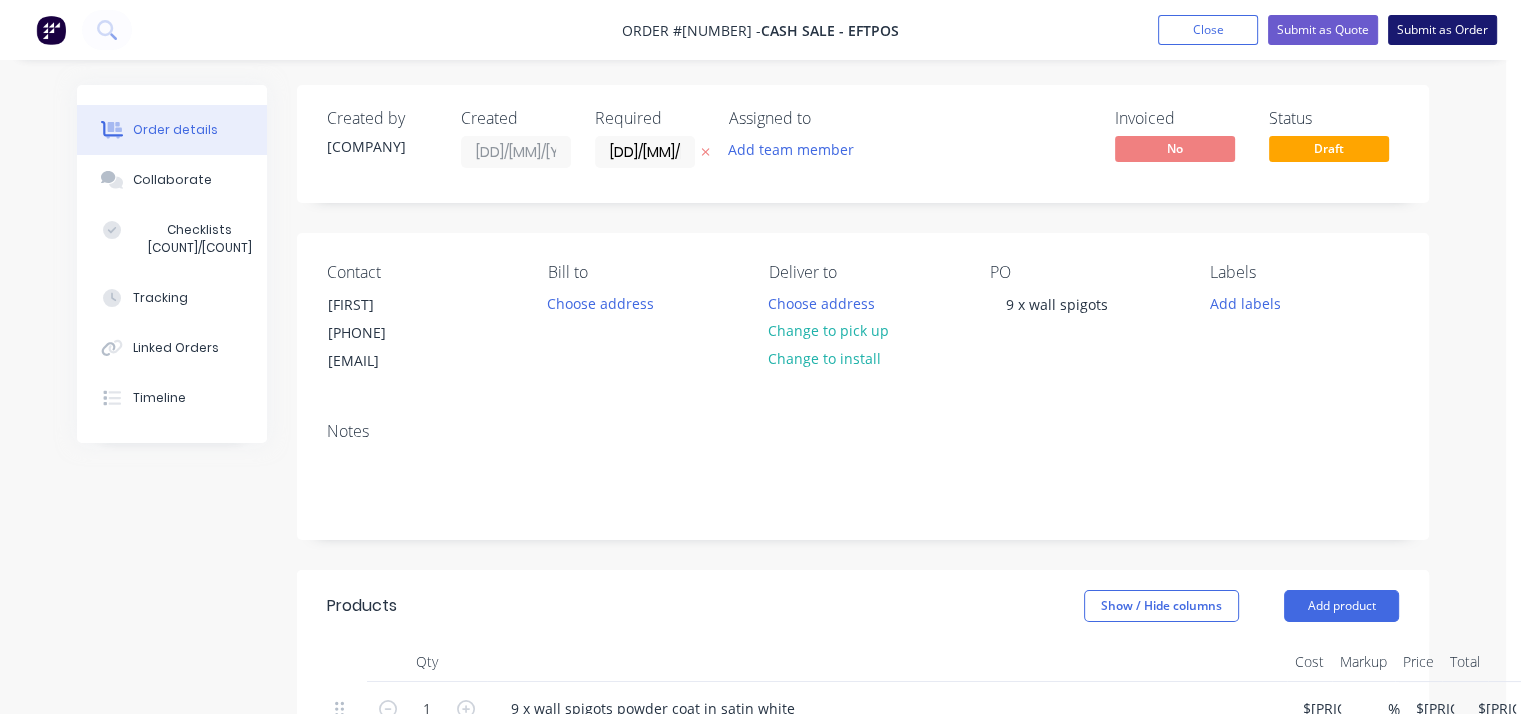click on "Submit as Order" at bounding box center (1442, 30) 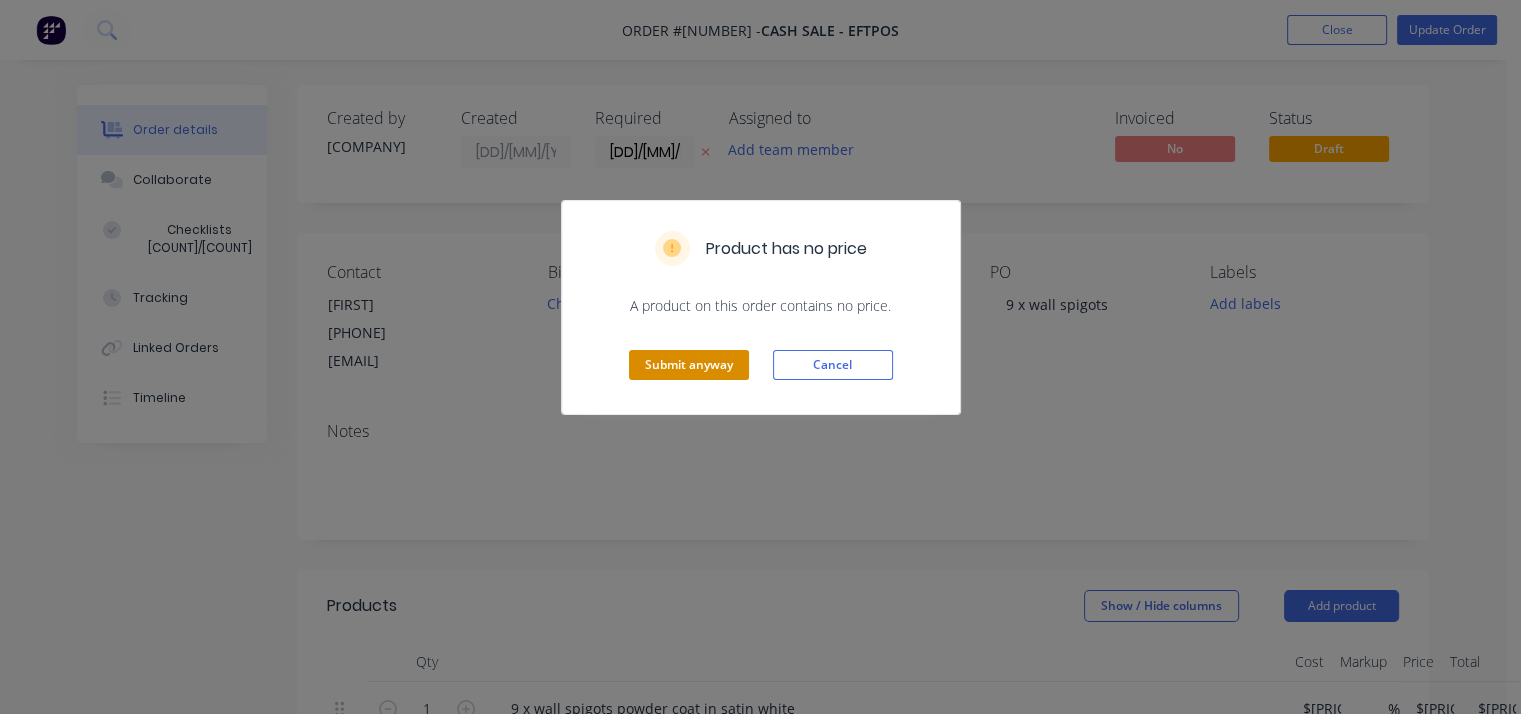 click on "Submit anyway" at bounding box center (689, 365) 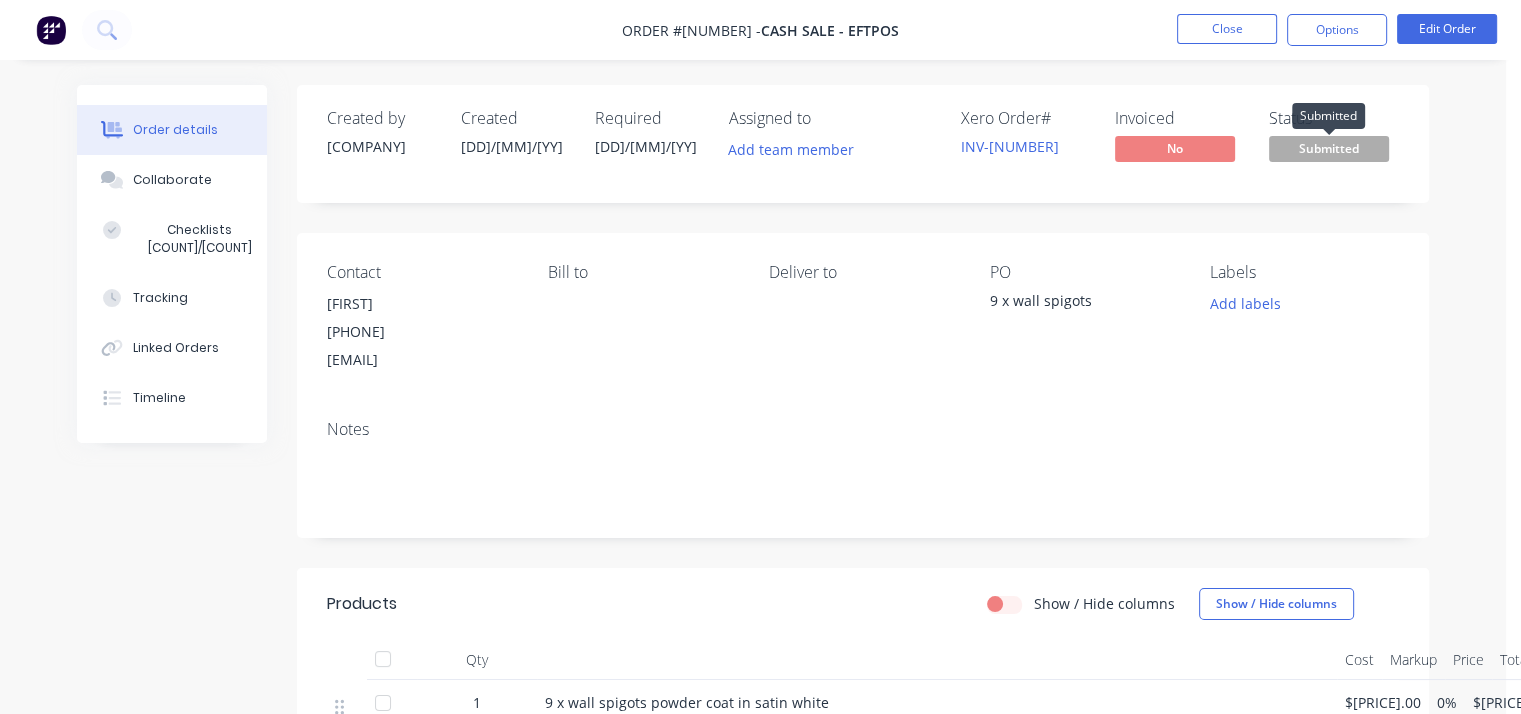 click on "Submitted" at bounding box center [1329, 148] 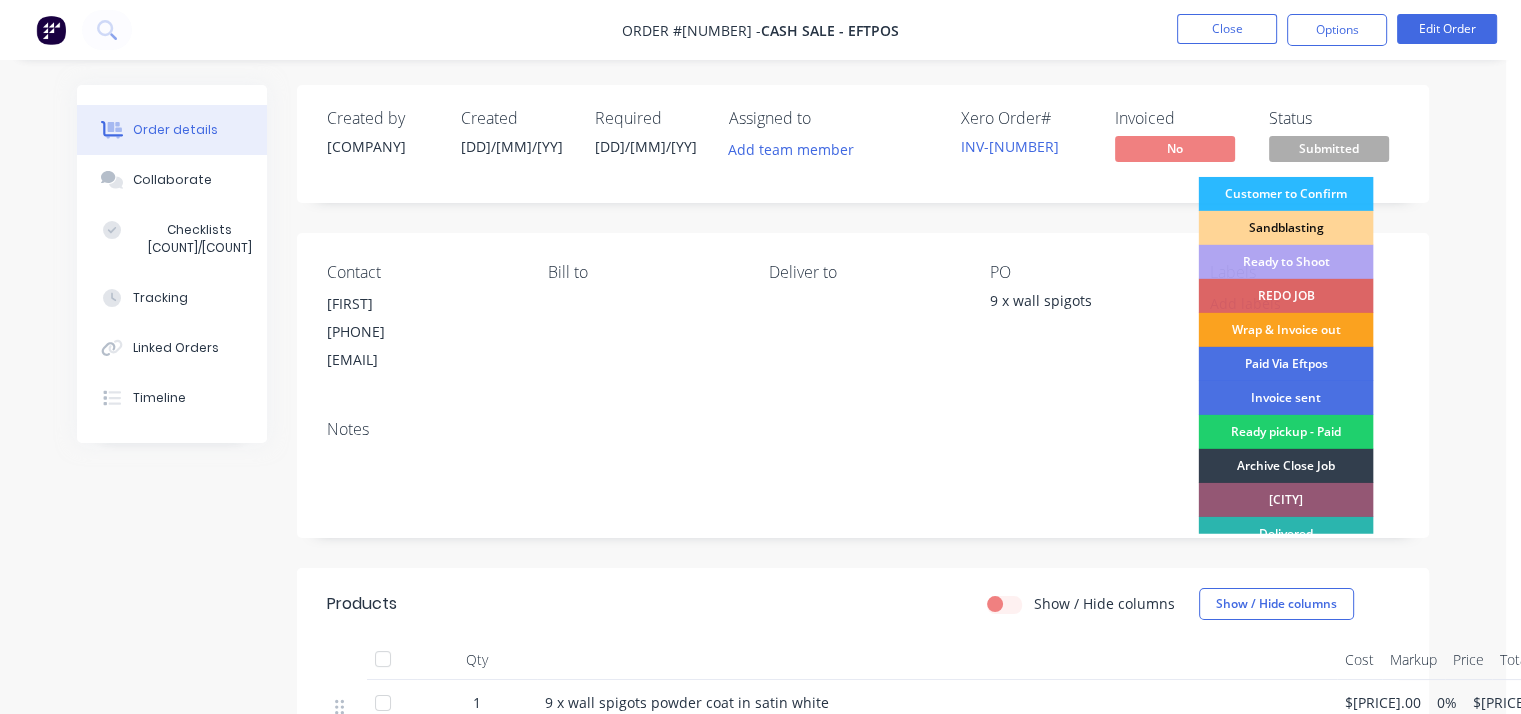 drag, startPoint x: 1310, startPoint y: 209, endPoint x: 1312, endPoint y: 220, distance: 11.18034 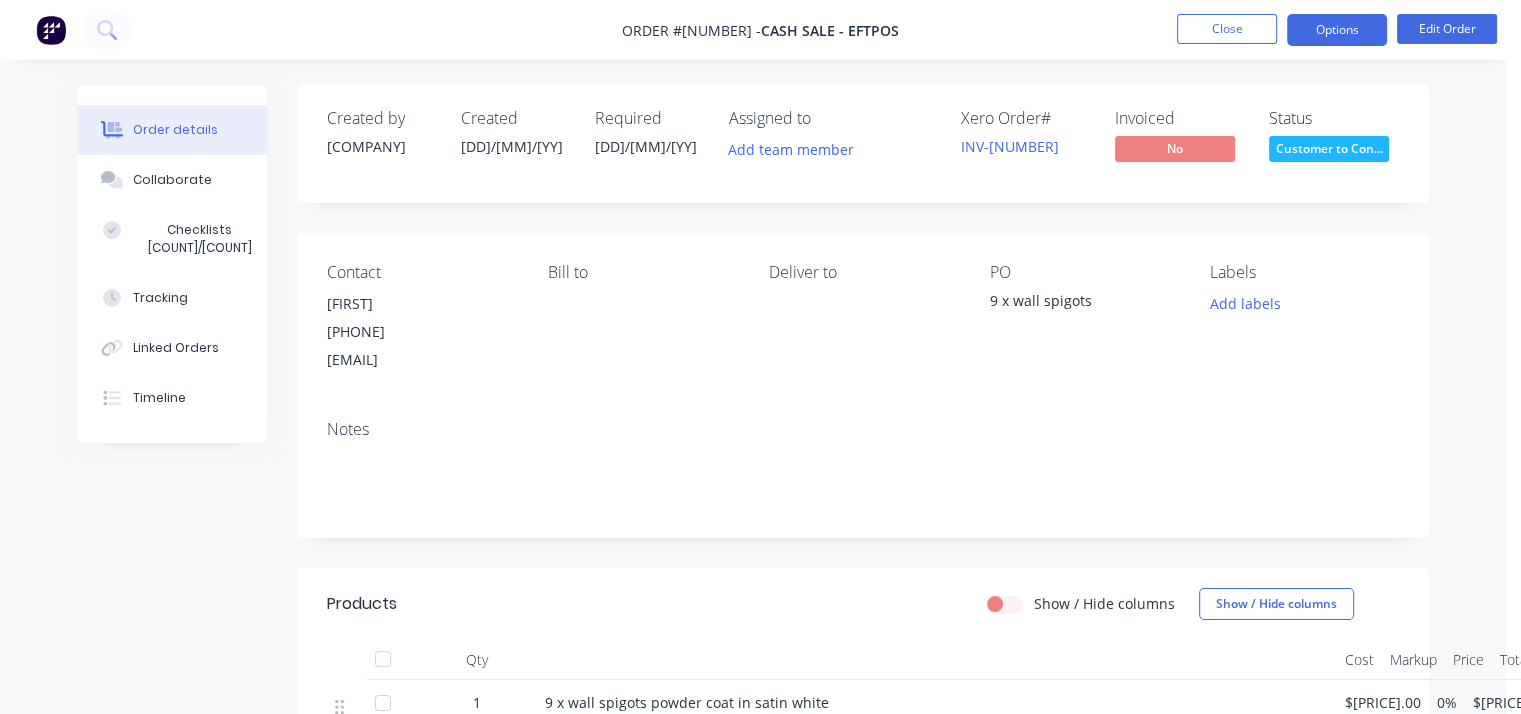 click on "Options" at bounding box center [1337, 30] 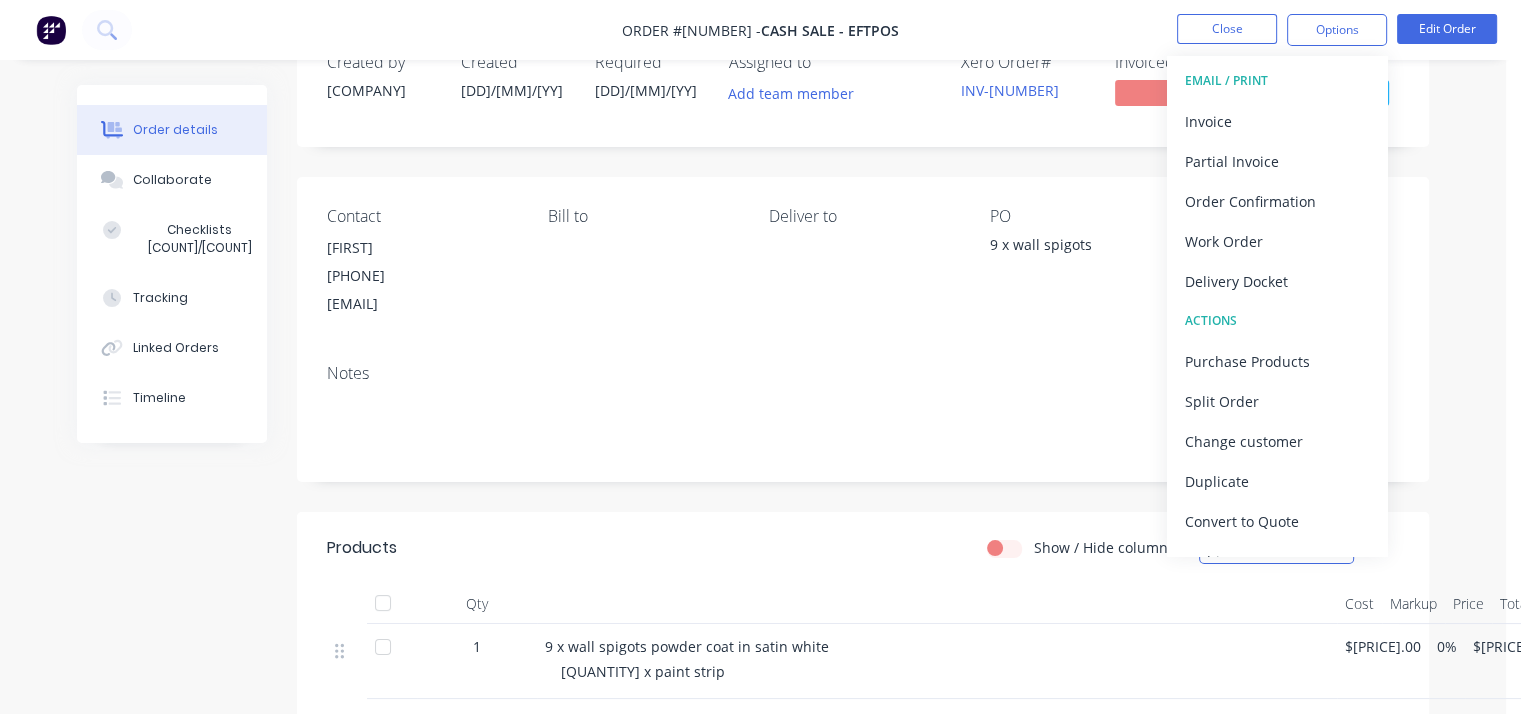 scroll, scrollTop: 100, scrollLeft: 0, axis: vertical 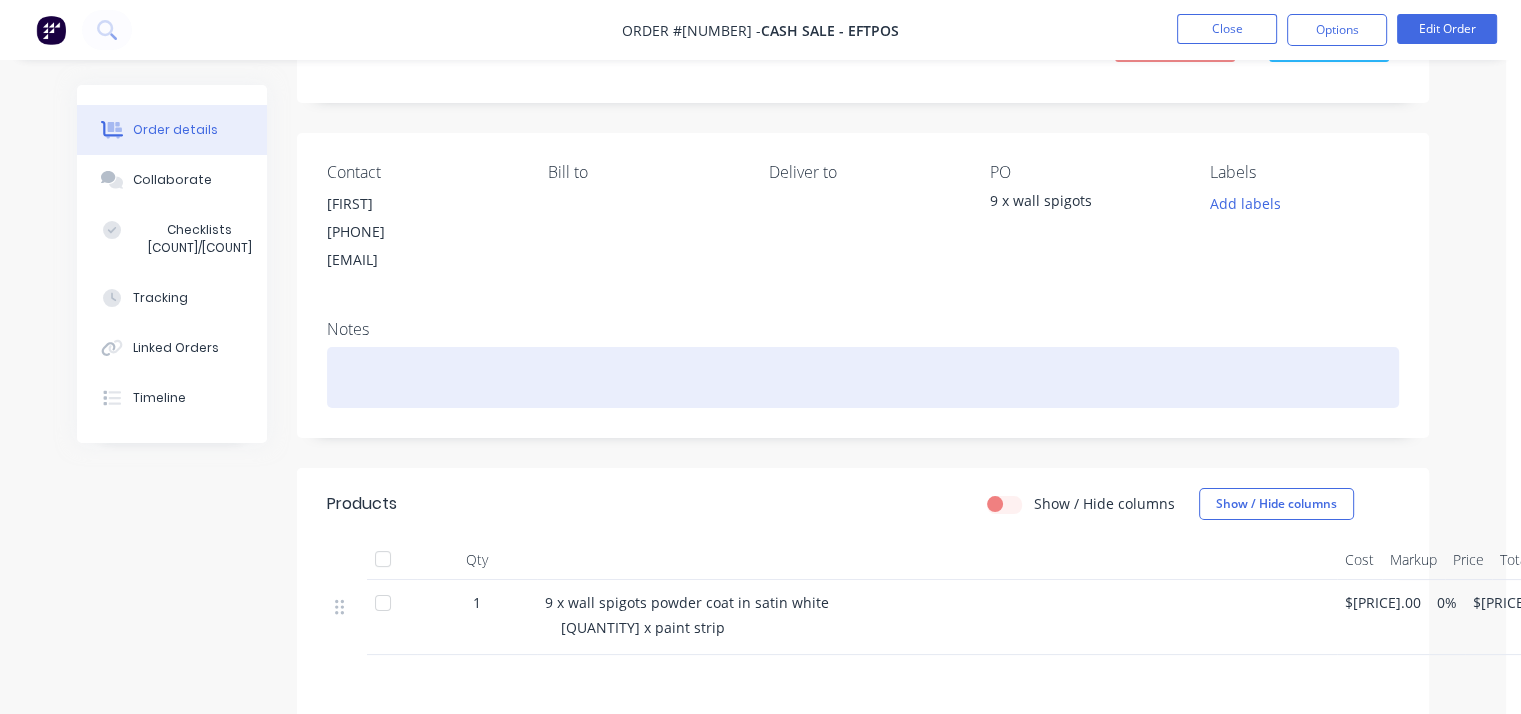 click at bounding box center (863, 377) 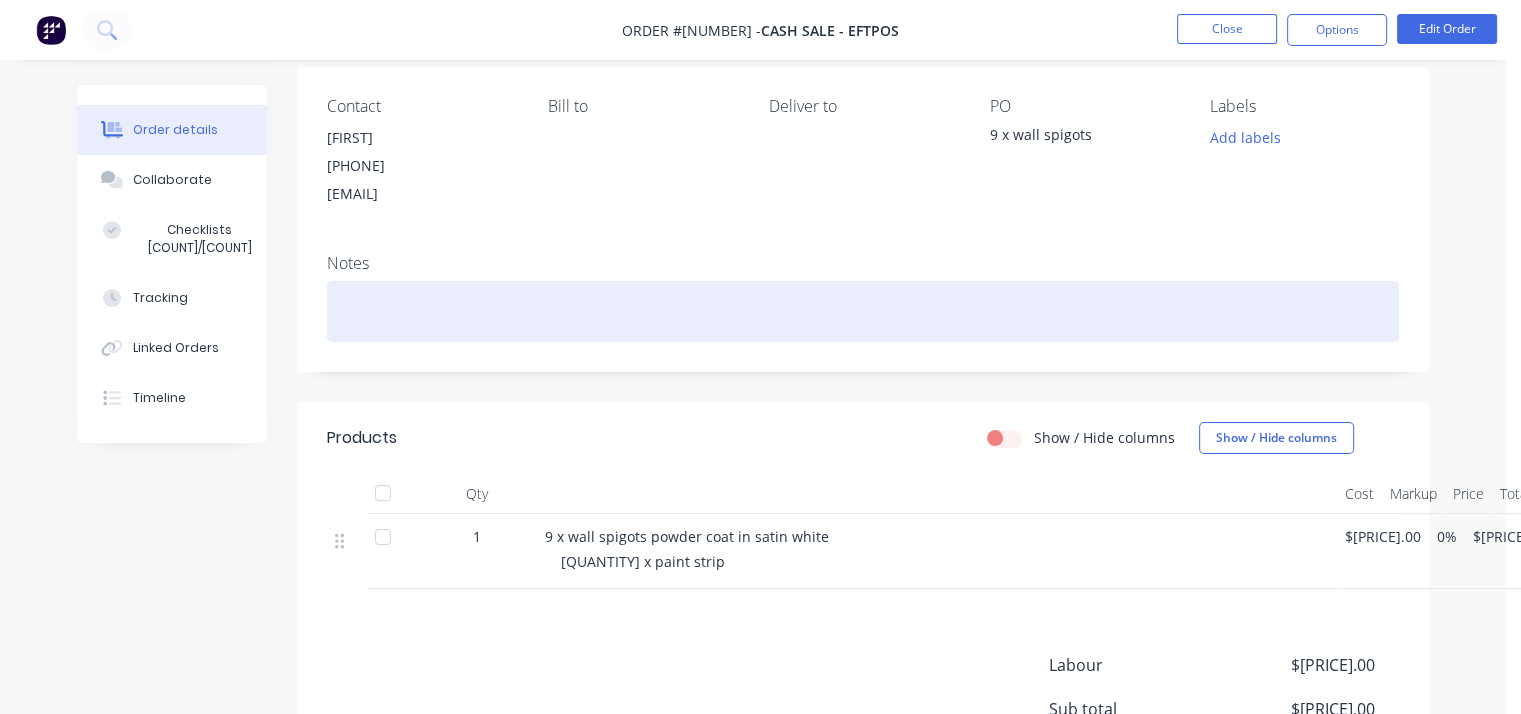 scroll, scrollTop: 200, scrollLeft: 0, axis: vertical 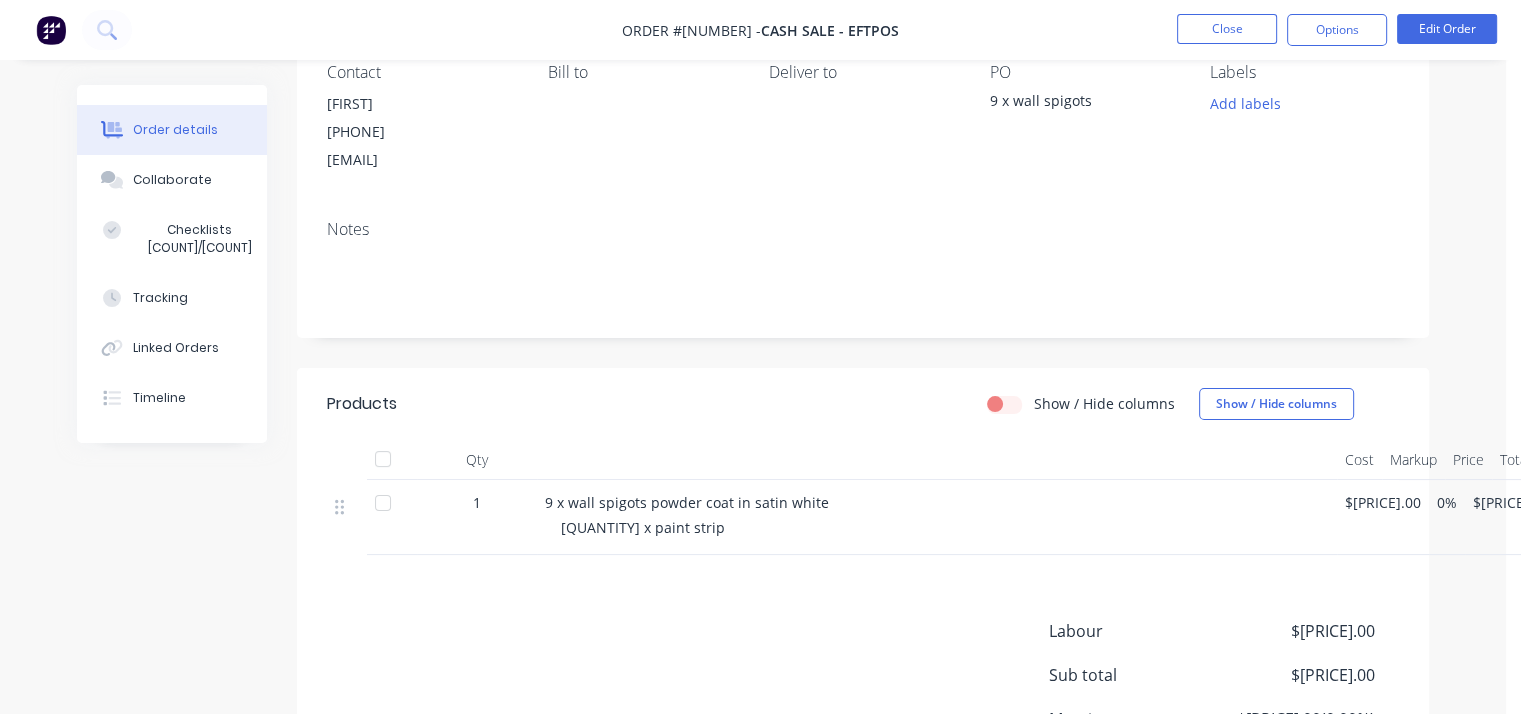 click on "$[PRICE].00" at bounding box center [1383, 502] 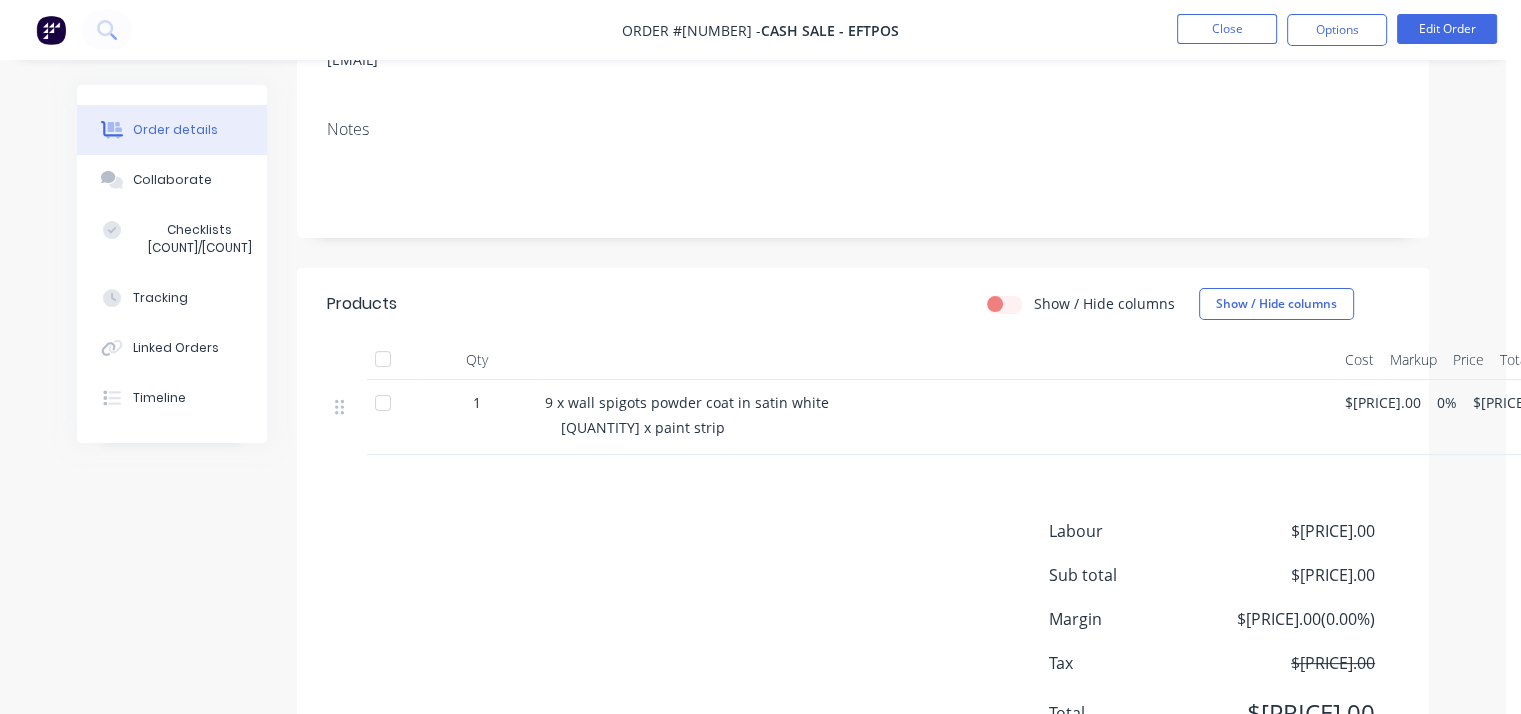 drag, startPoint x: 1357, startPoint y: 509, endPoint x: 1284, endPoint y: 509, distance: 73 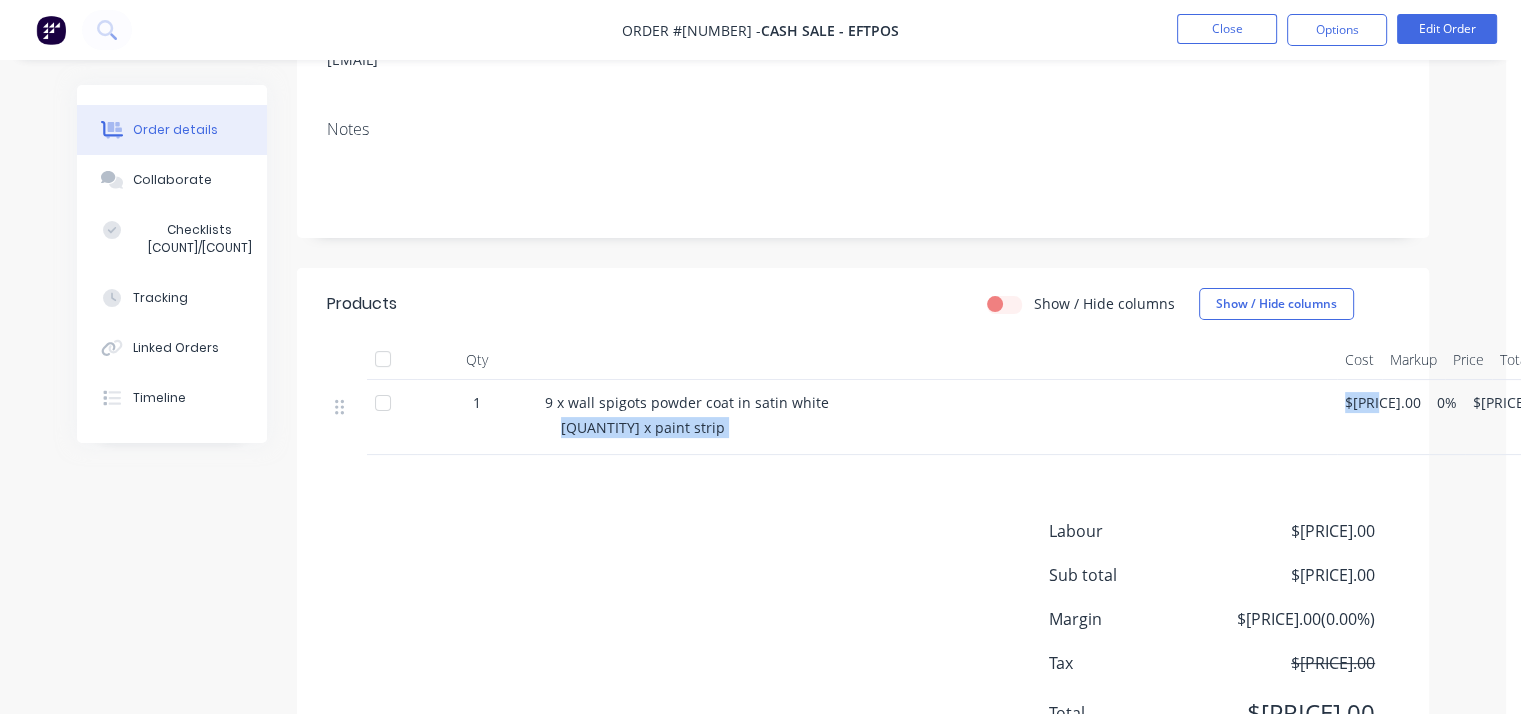 click on "$[PRICE].00" at bounding box center (1383, 402) 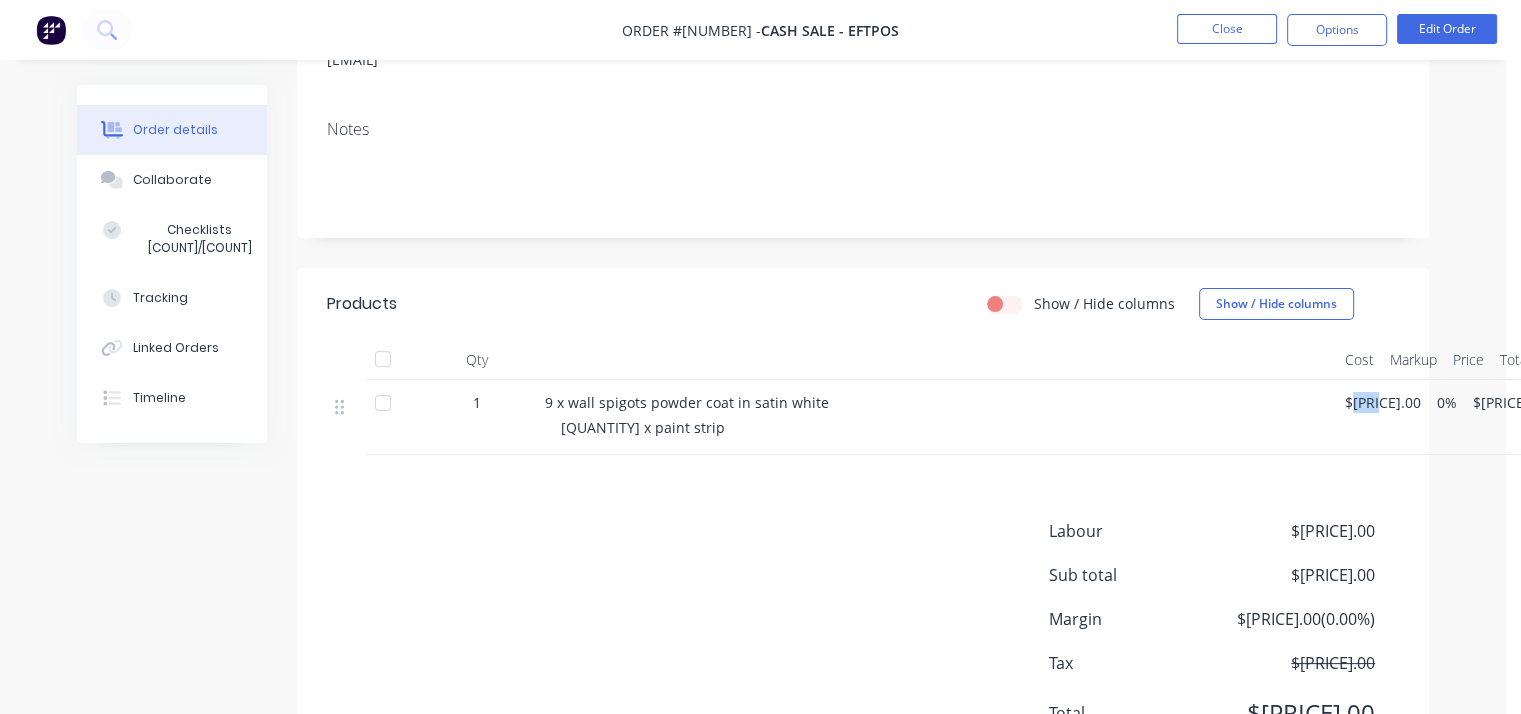 drag, startPoint x: 1377, startPoint y: 405, endPoint x: 1354, endPoint y: 409, distance: 23.345236 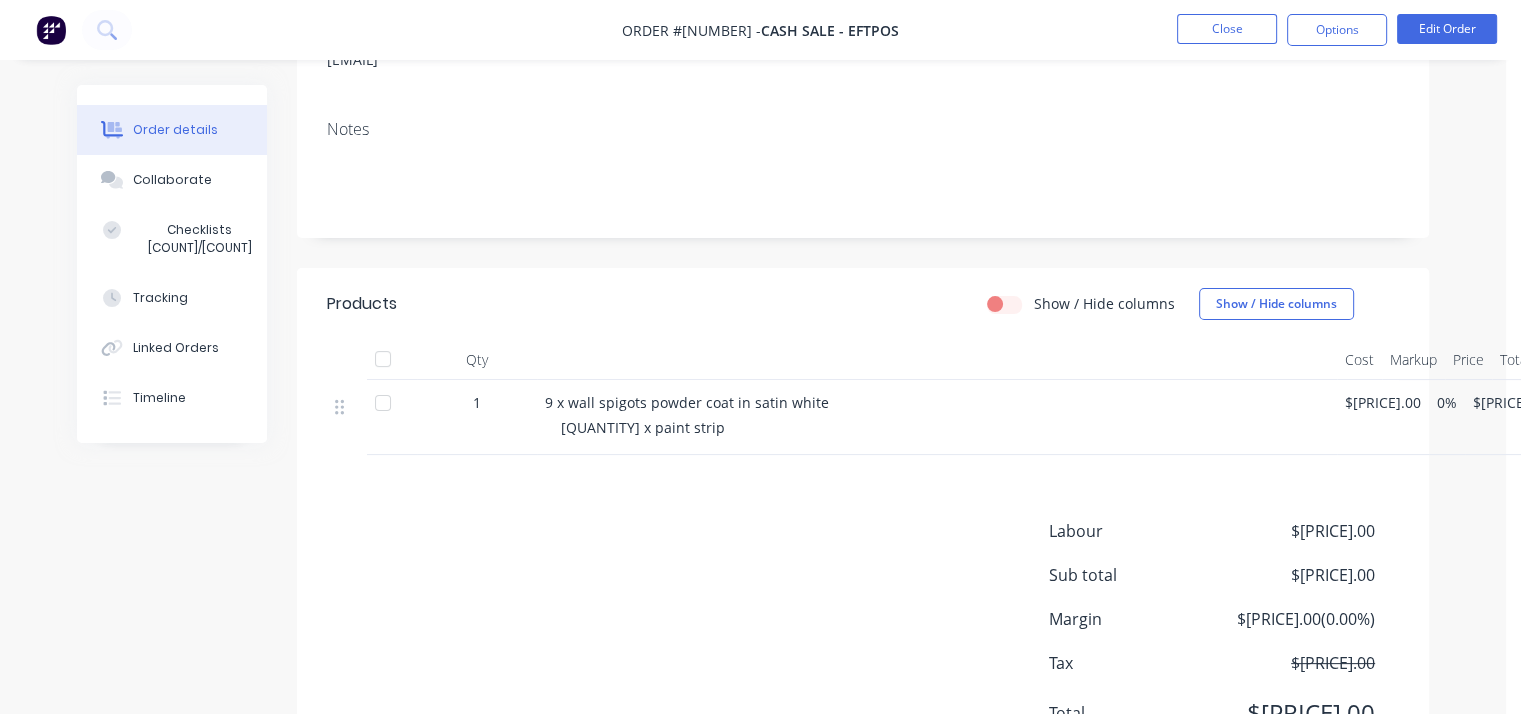 click on "[QUANTITY] x paint strip" at bounding box center (945, 427) 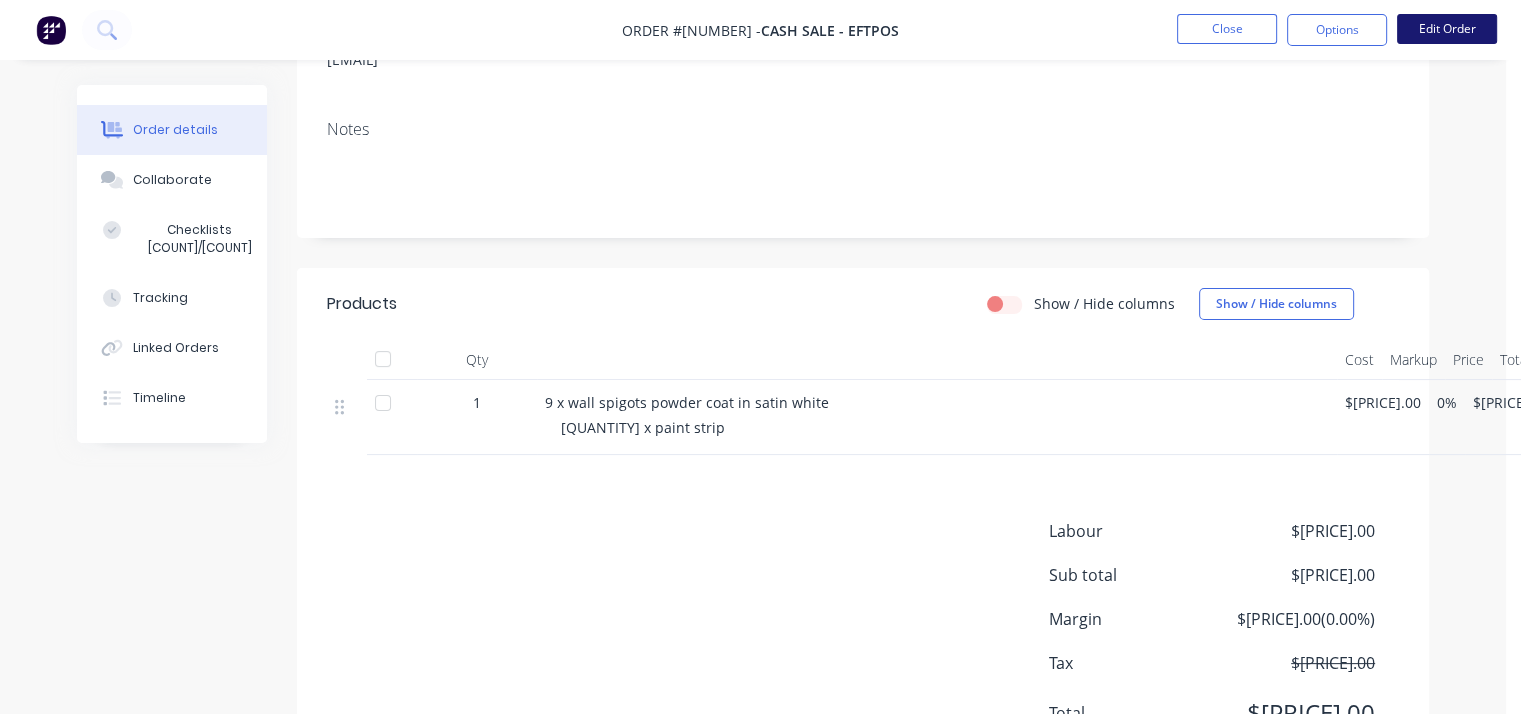 click on "Edit Order" at bounding box center (1447, 29) 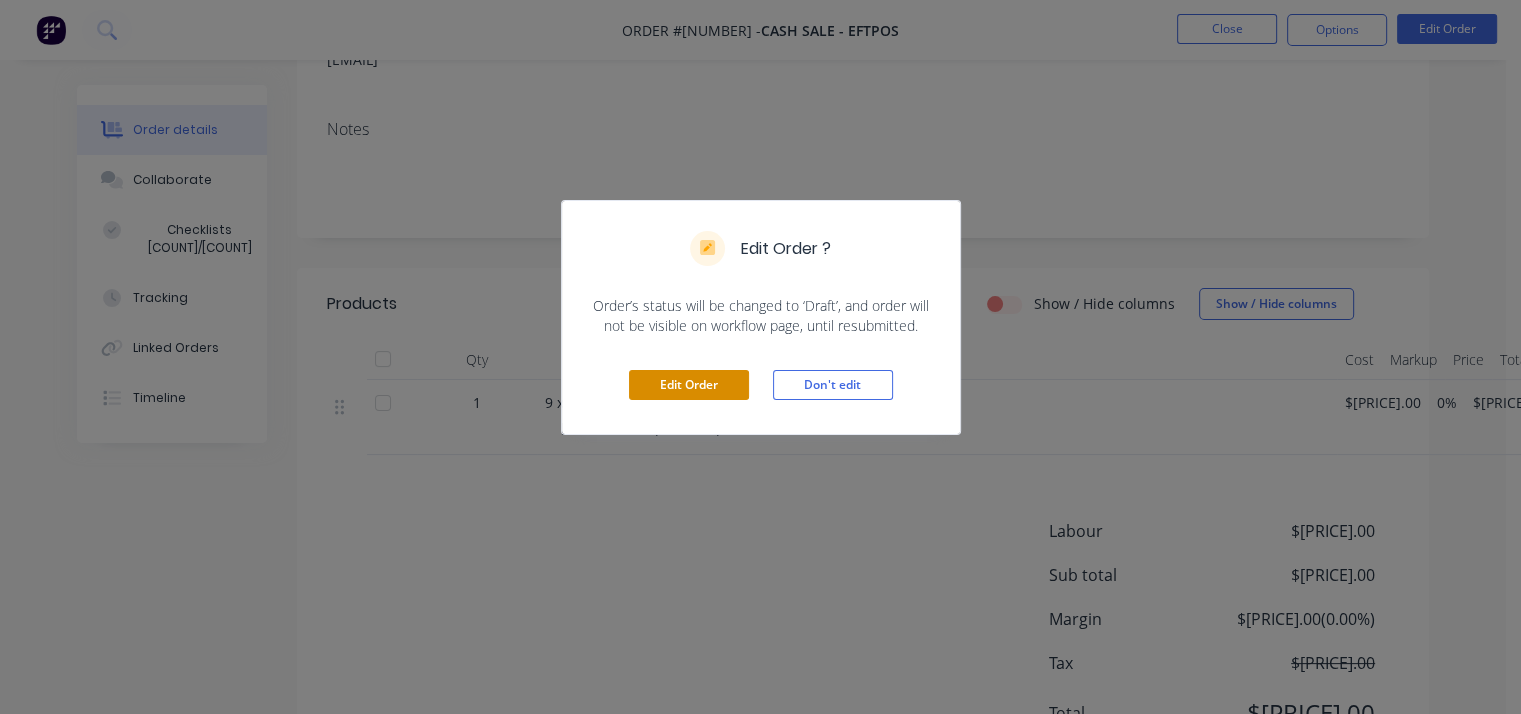 click on "Edit Order" at bounding box center [689, 385] 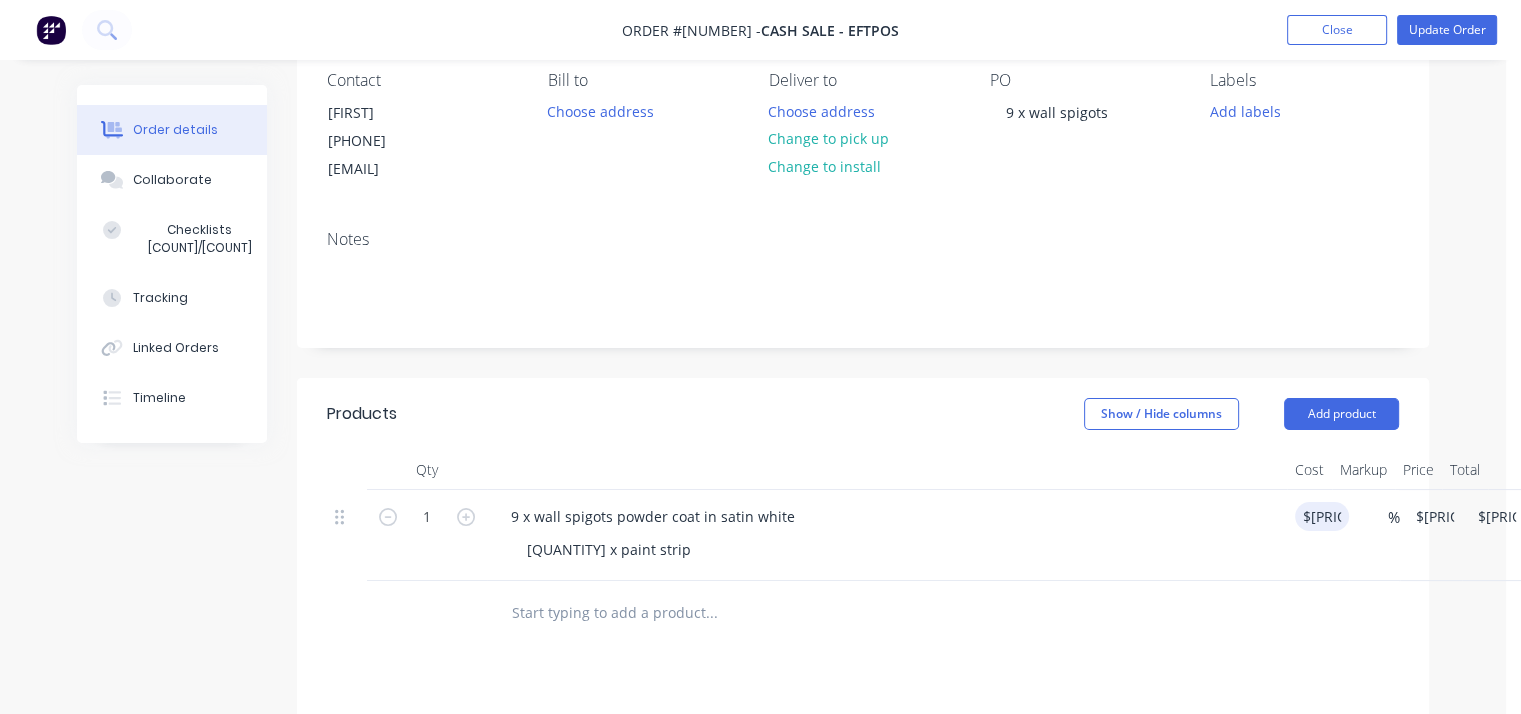 scroll, scrollTop: 200, scrollLeft: 0, axis: vertical 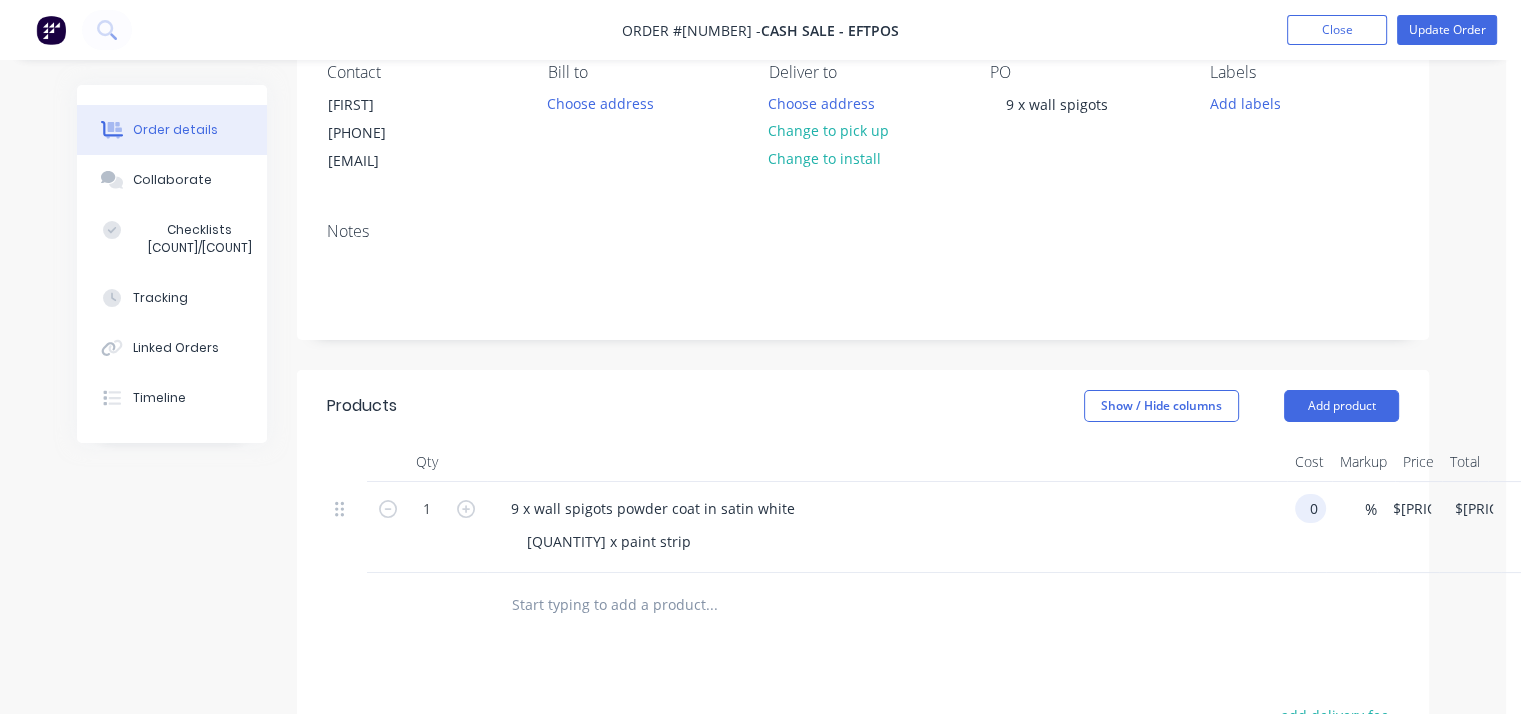 drag, startPoint x: 1341, startPoint y: 509, endPoint x: 1293, endPoint y: 519, distance: 49.0306 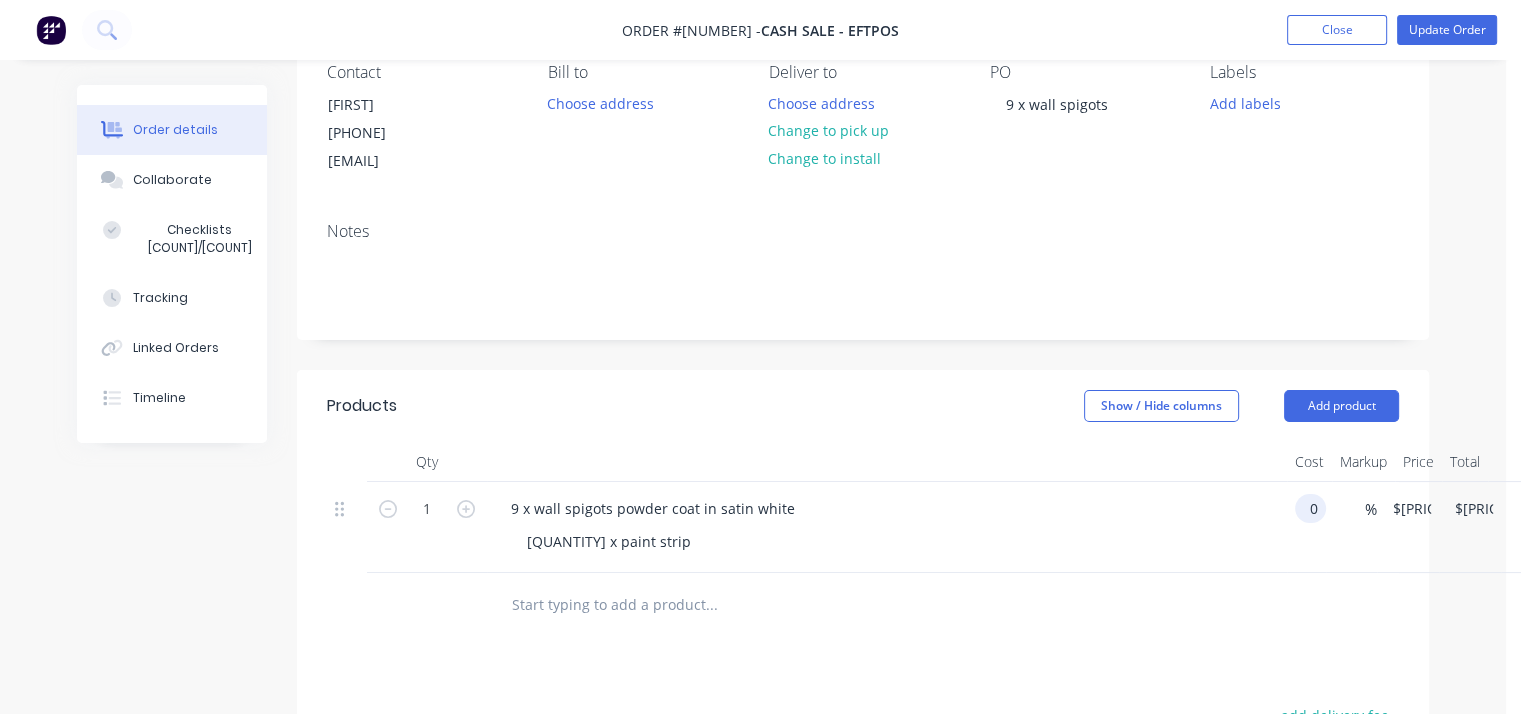 click on "[NUMBER] [NUMBER]" at bounding box center [1306, 527] 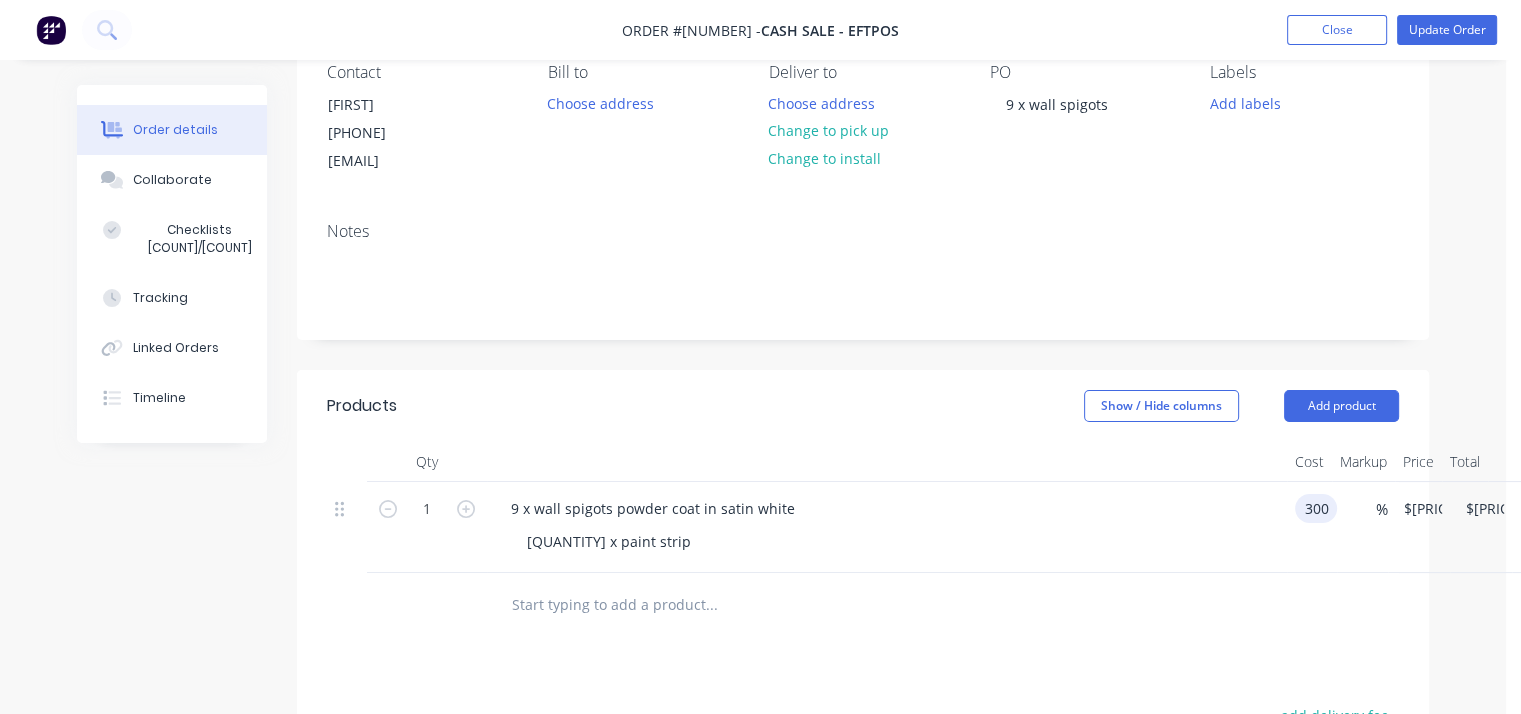 type on "300" 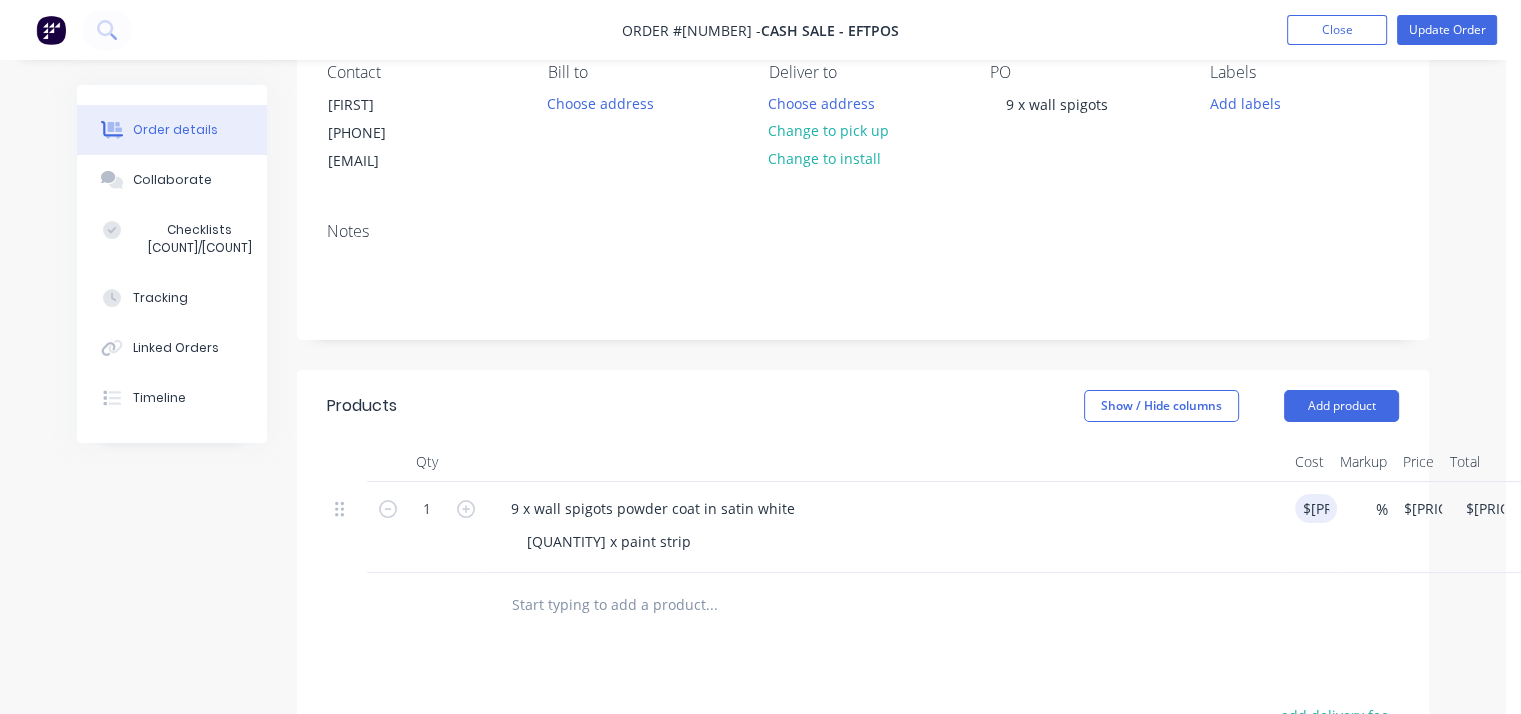 click on "[QUANTITY] x paint strip" at bounding box center [895, 541] 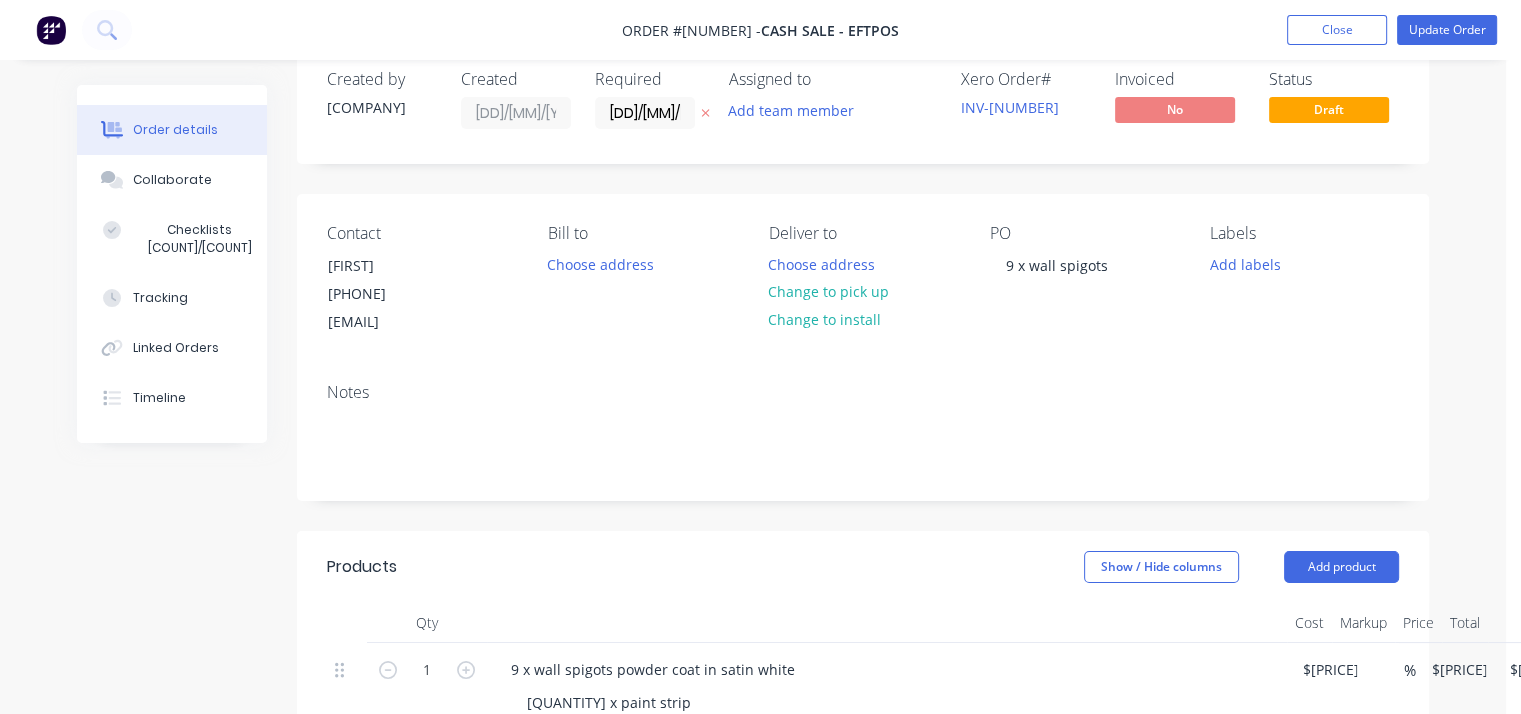 scroll, scrollTop: 32, scrollLeft: 0, axis: vertical 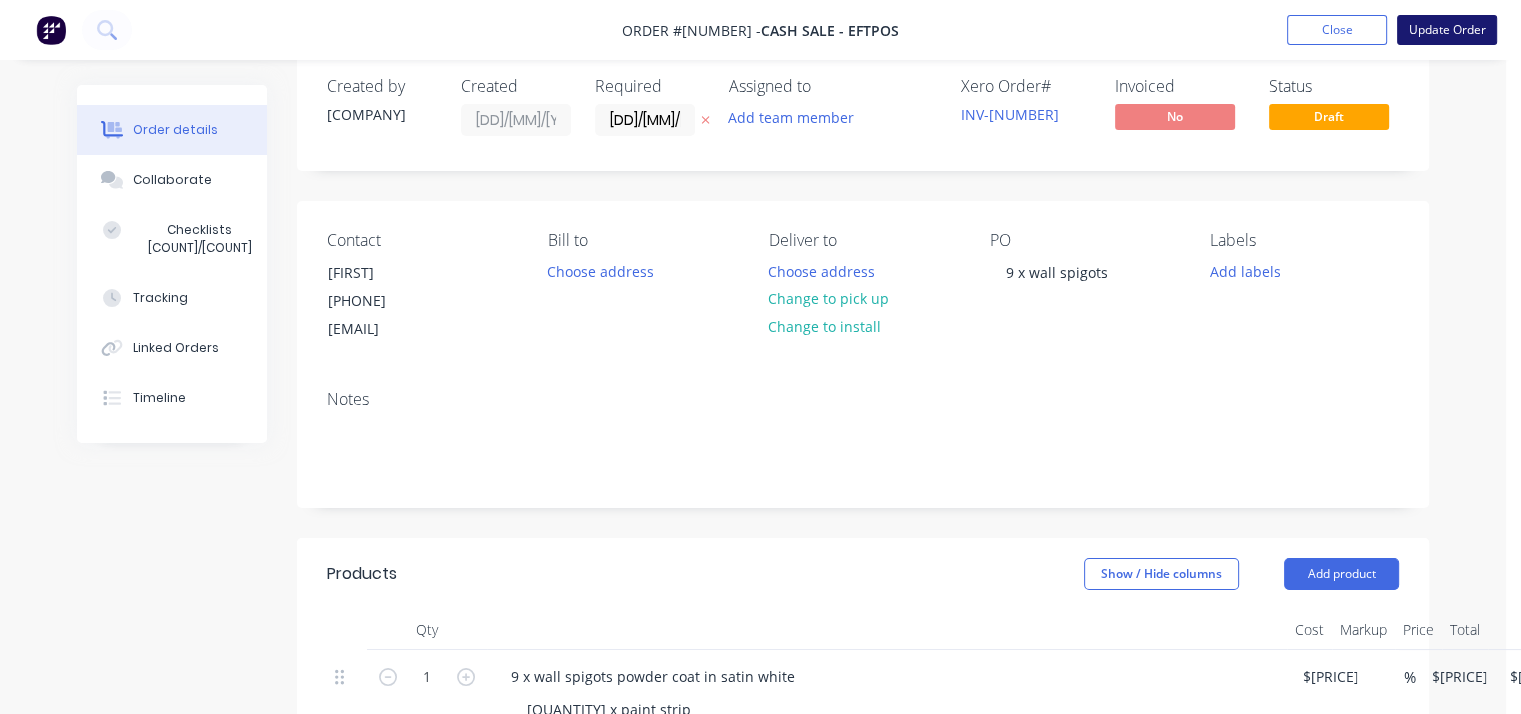 click on "Update Order" at bounding box center (1447, 30) 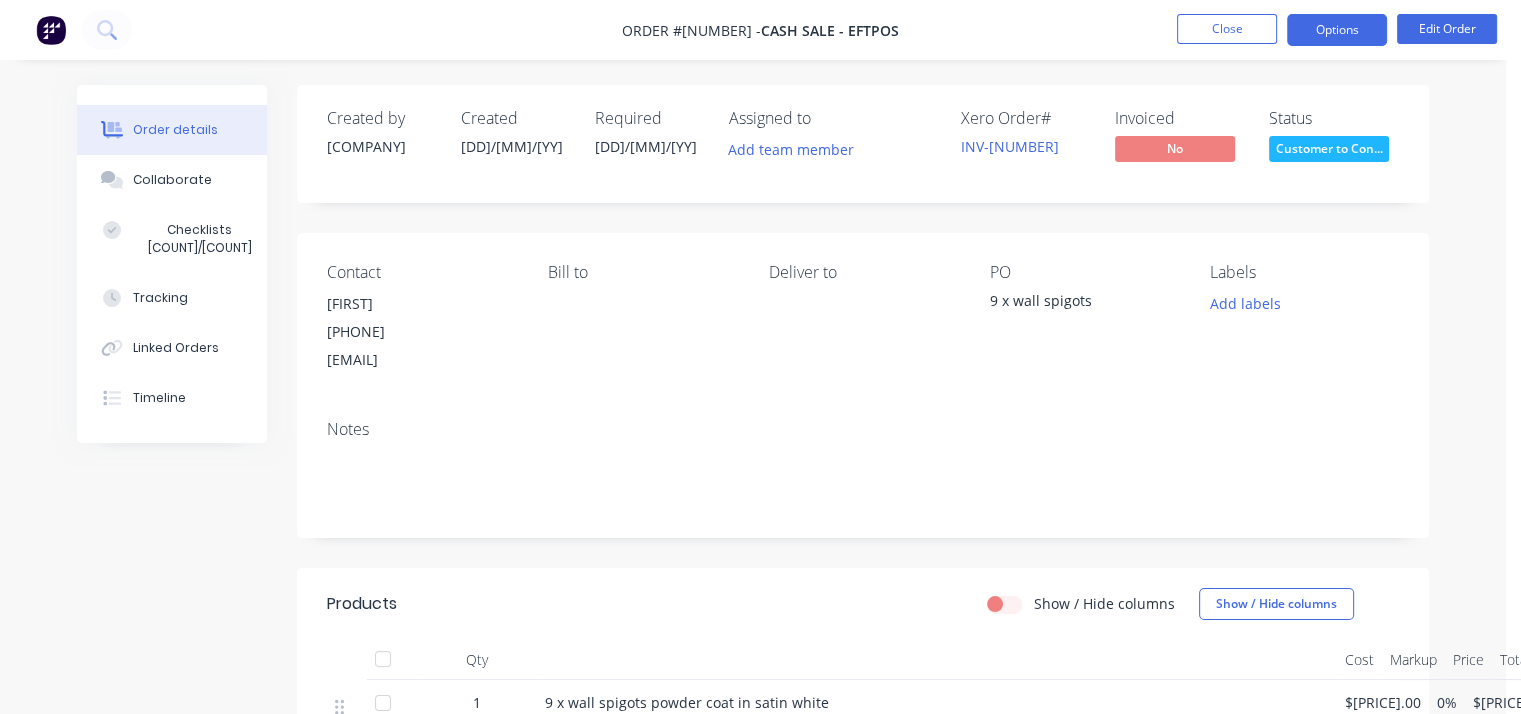click on "Options" at bounding box center (1337, 30) 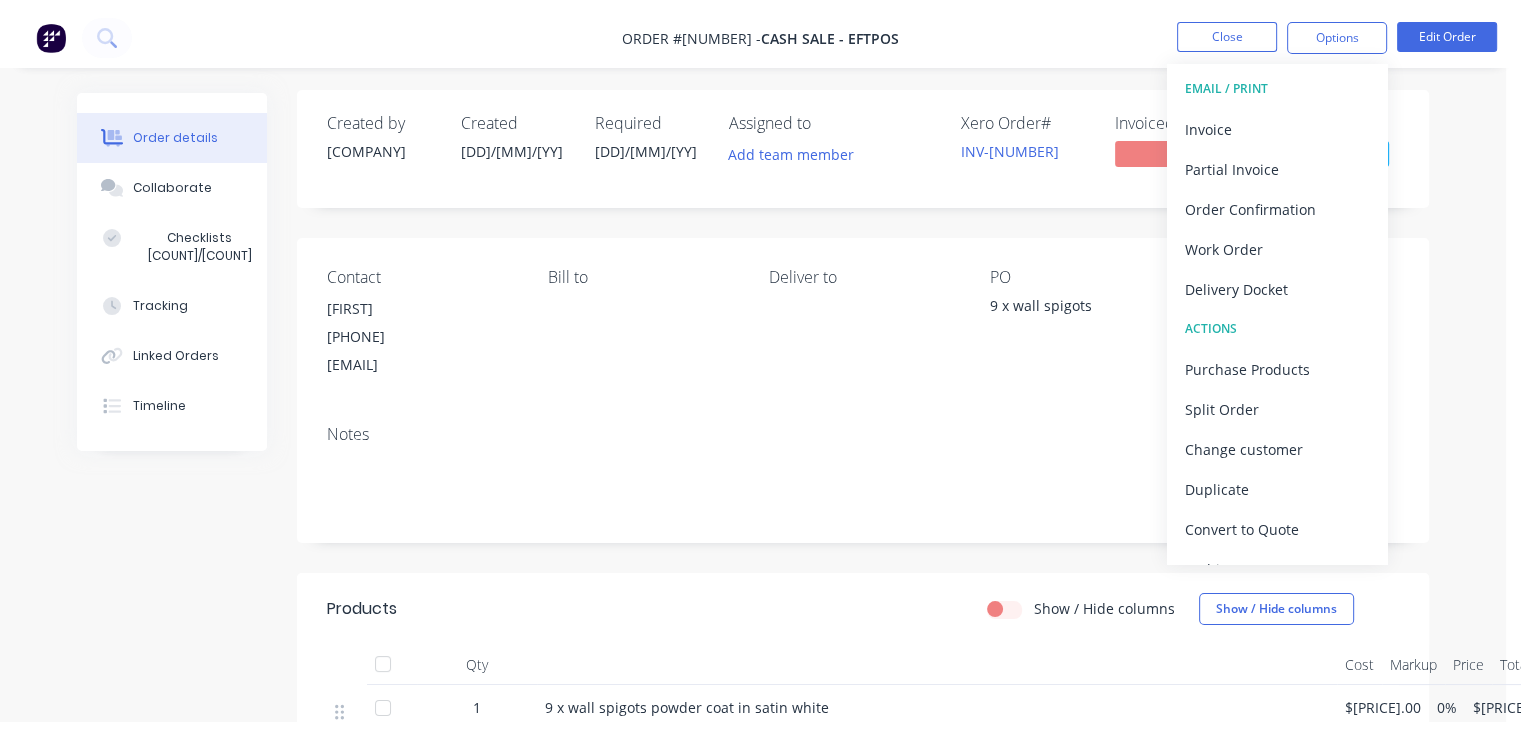 scroll, scrollTop: 0, scrollLeft: 0, axis: both 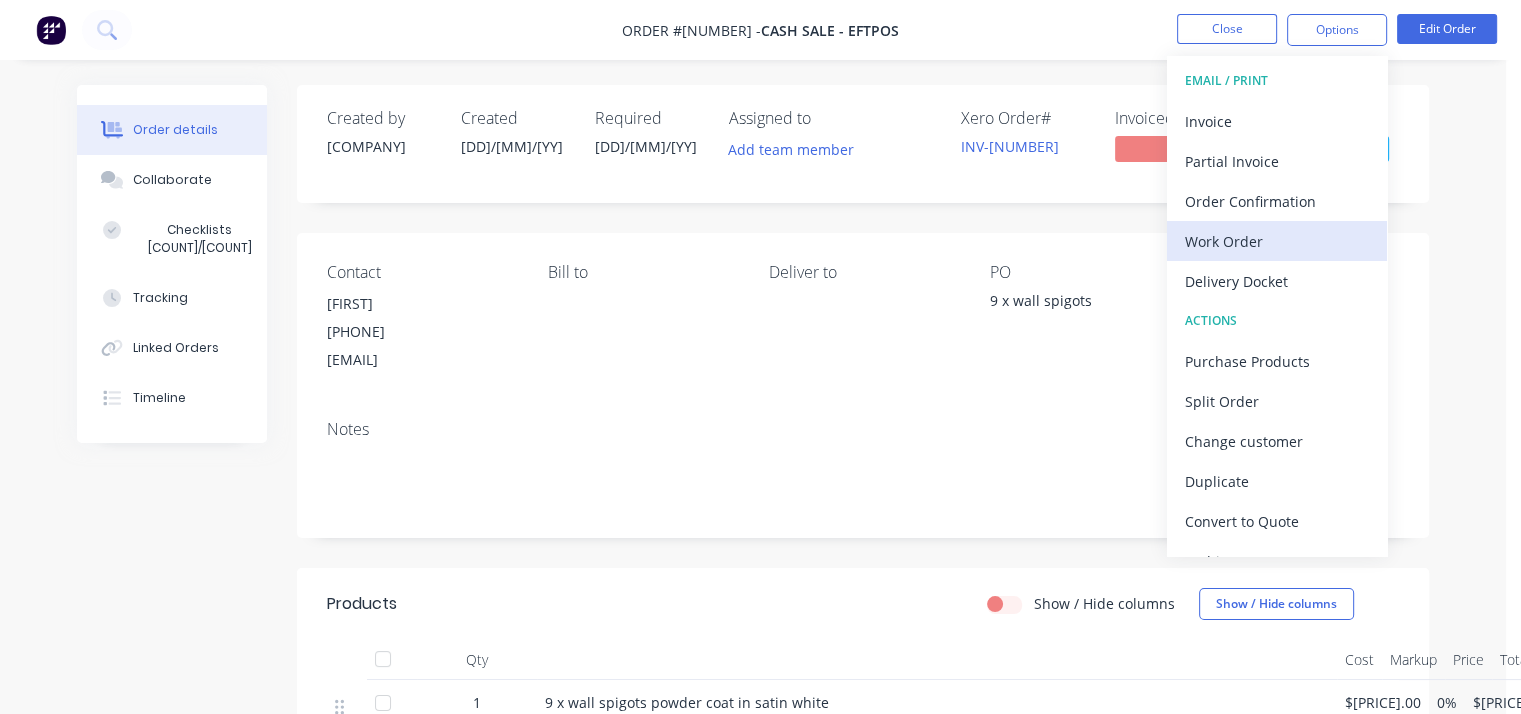 click on "Work Order" at bounding box center (1277, 81) 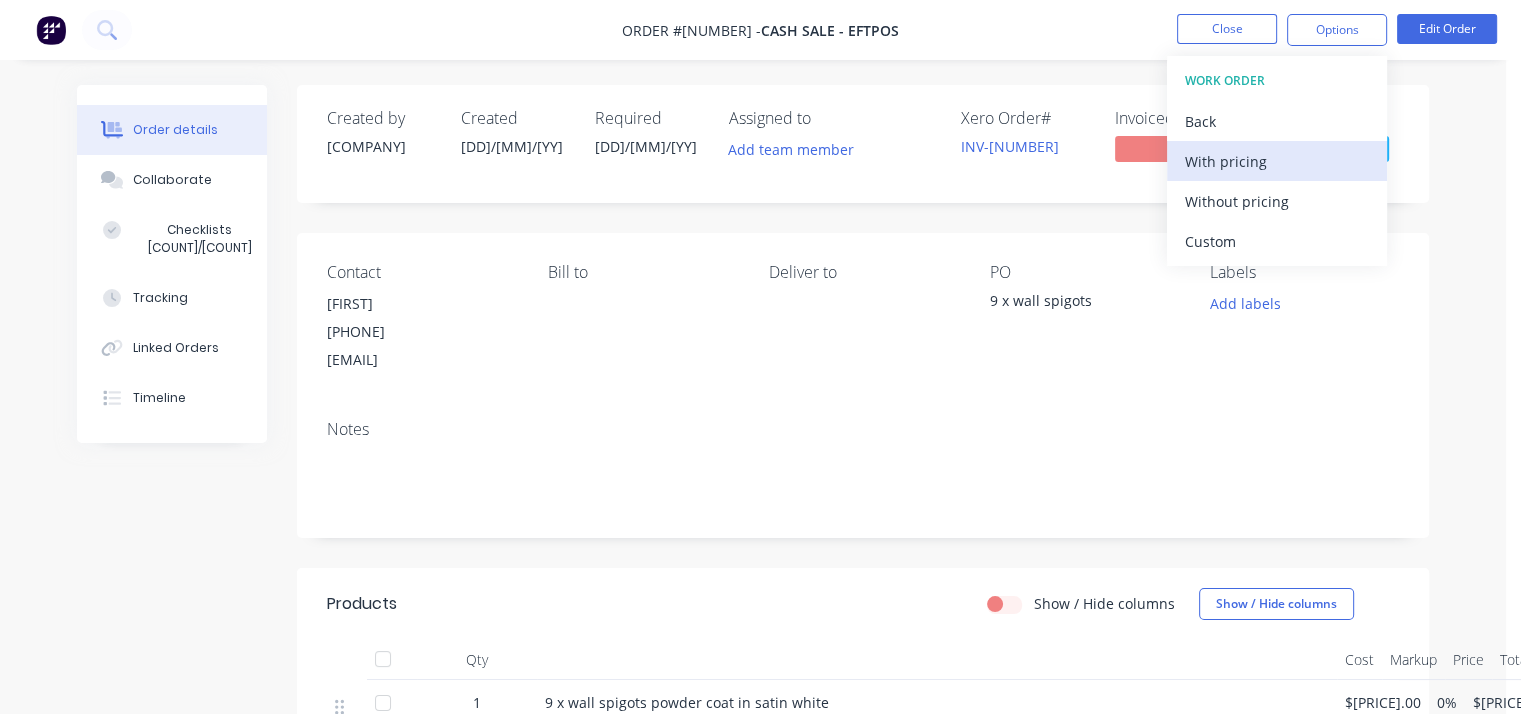 click on "With pricing" at bounding box center [1277, 81] 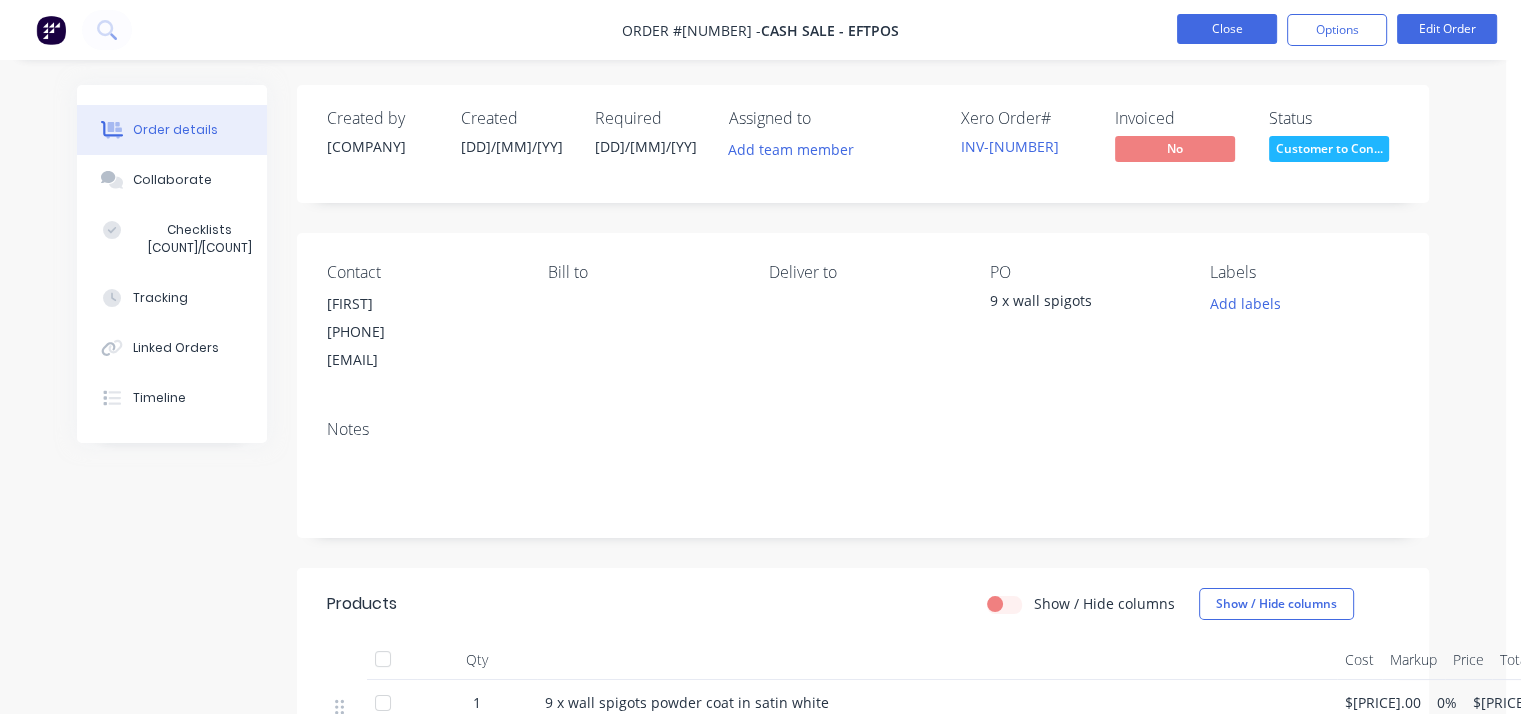 click on "Close" at bounding box center [1227, 29] 